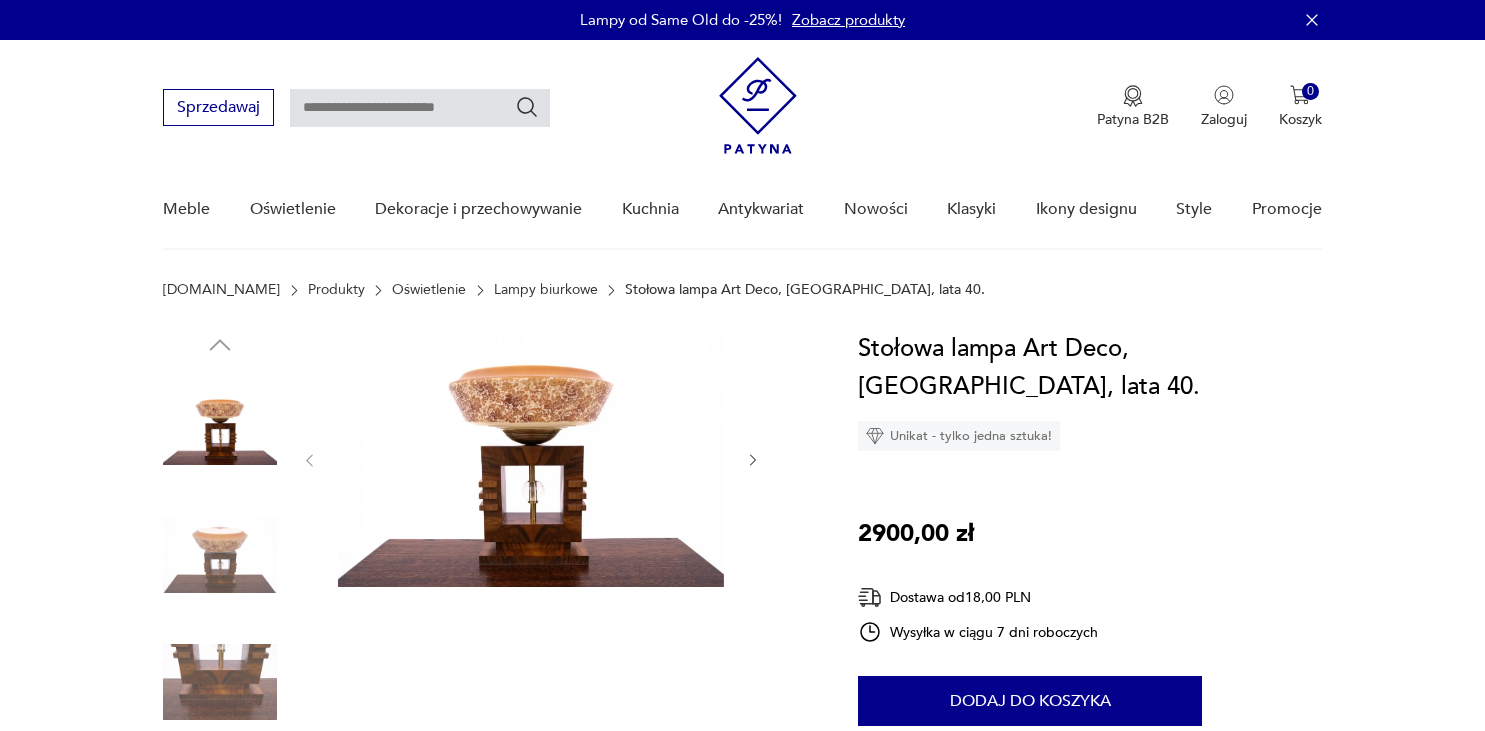 scroll, scrollTop: 0, scrollLeft: 0, axis: both 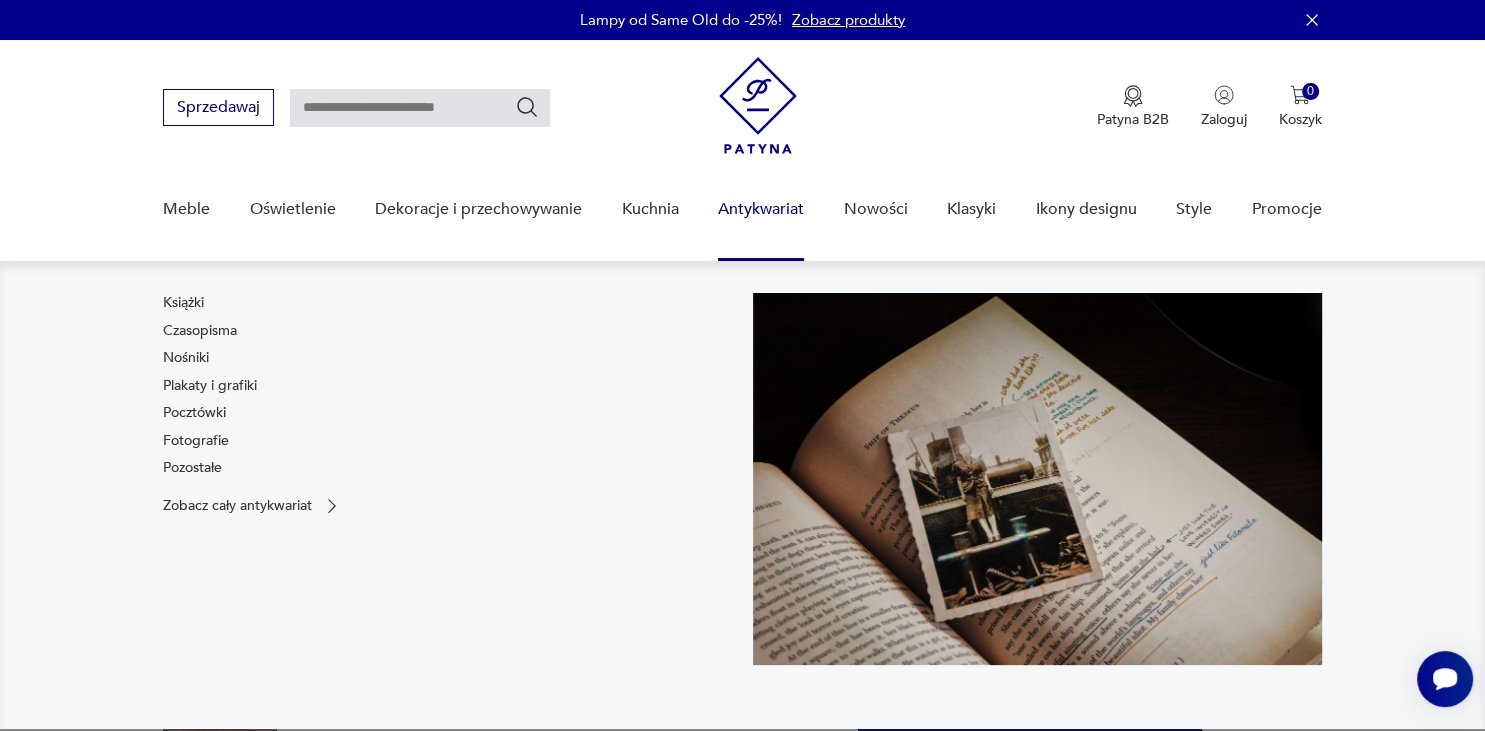 click on "Antykwariat" at bounding box center [761, 209] 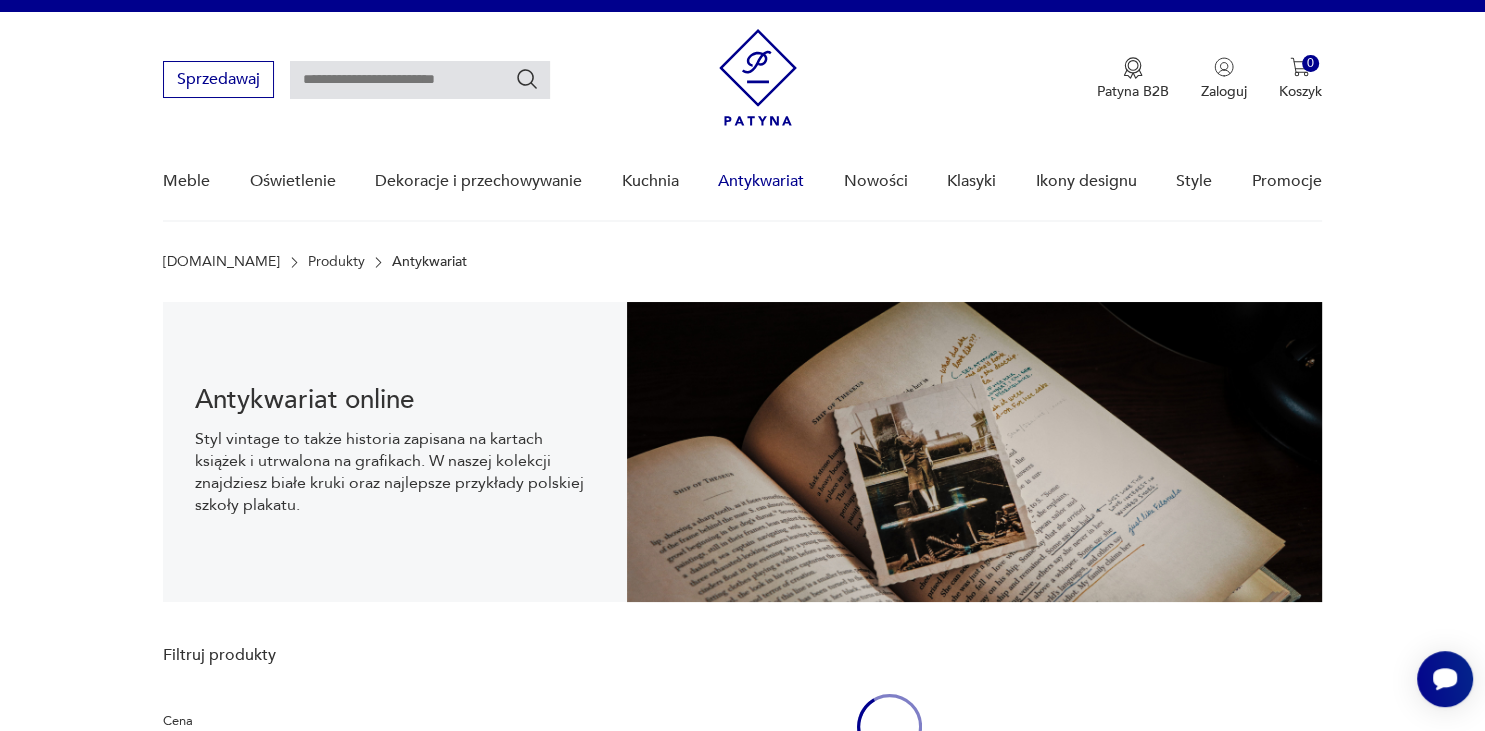 scroll, scrollTop: 28, scrollLeft: 0, axis: vertical 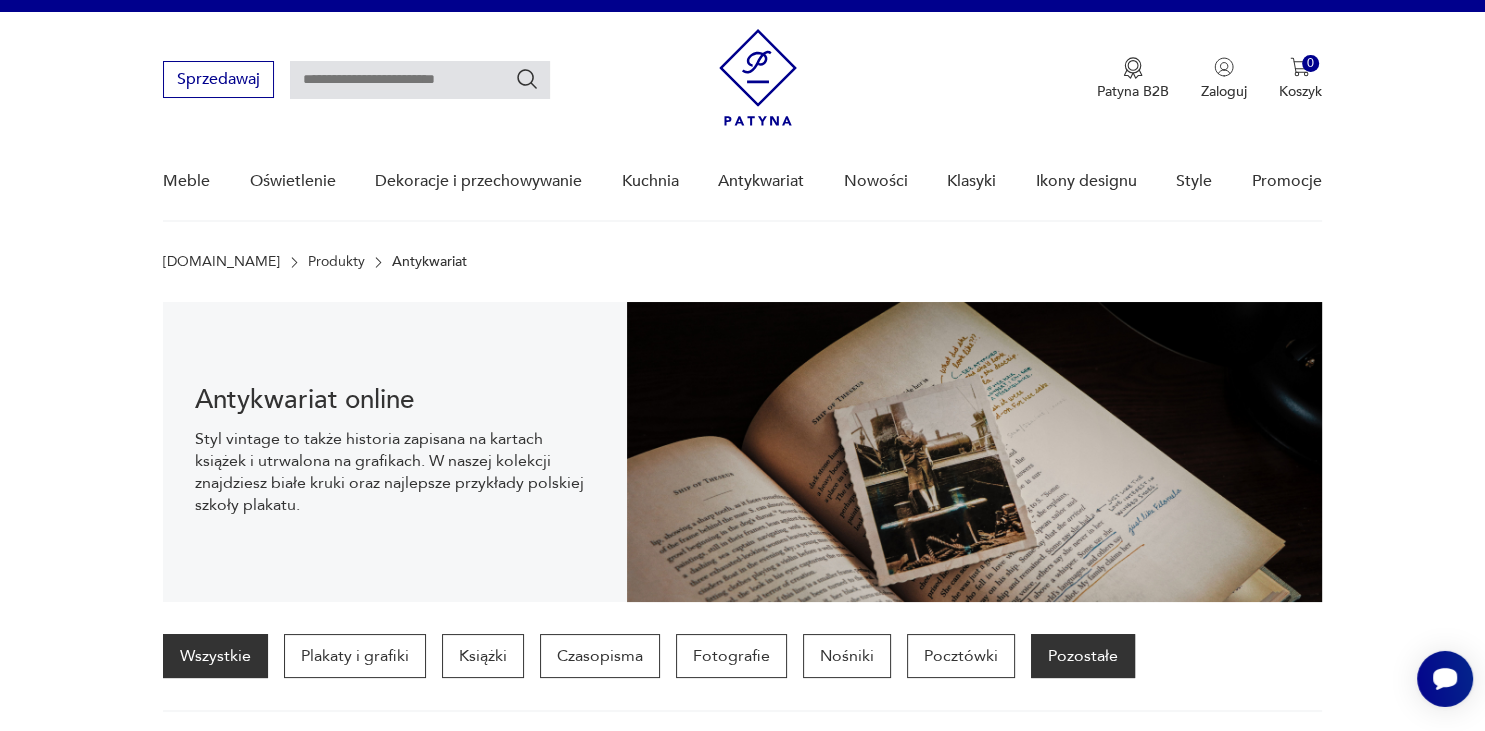click on "Pozostałe" at bounding box center [1083, 656] 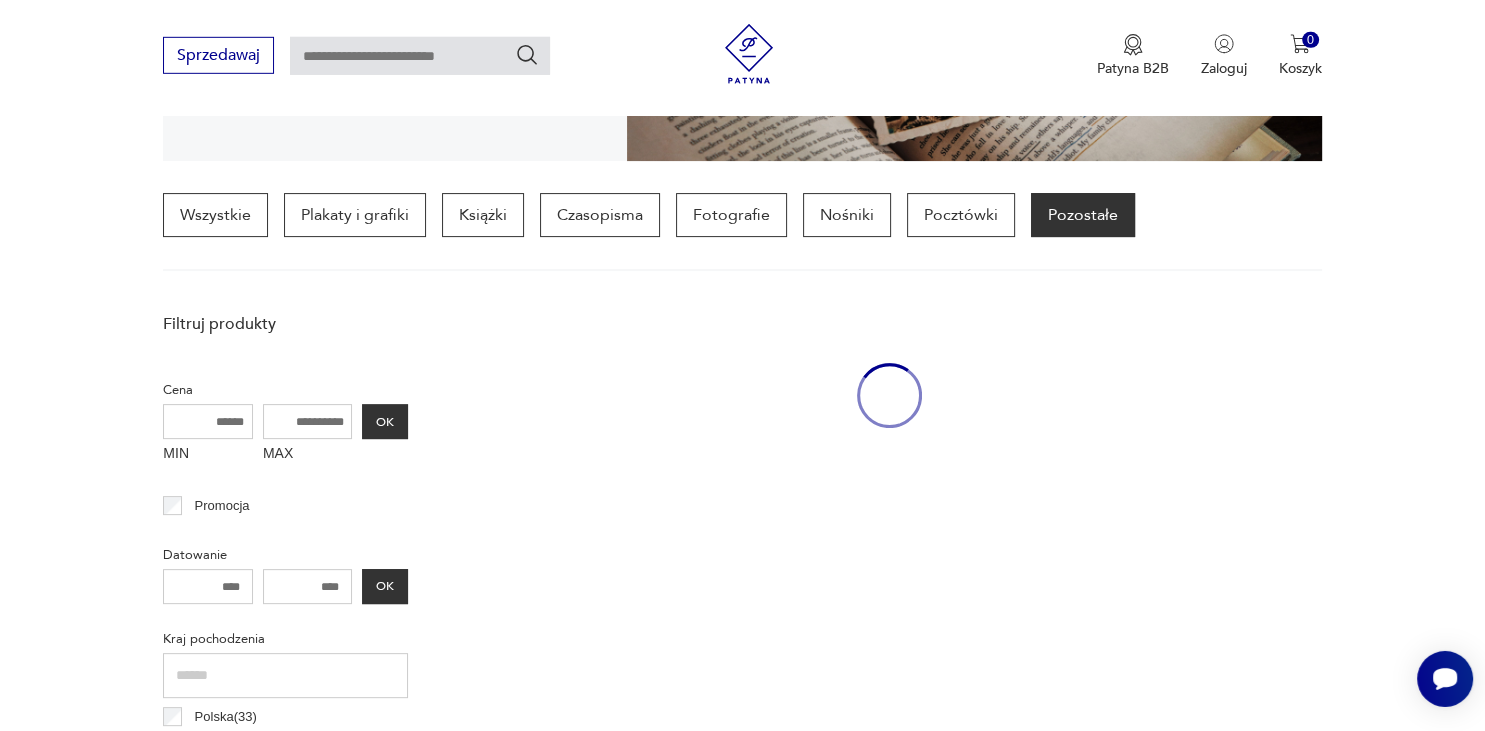 scroll, scrollTop: 470, scrollLeft: 0, axis: vertical 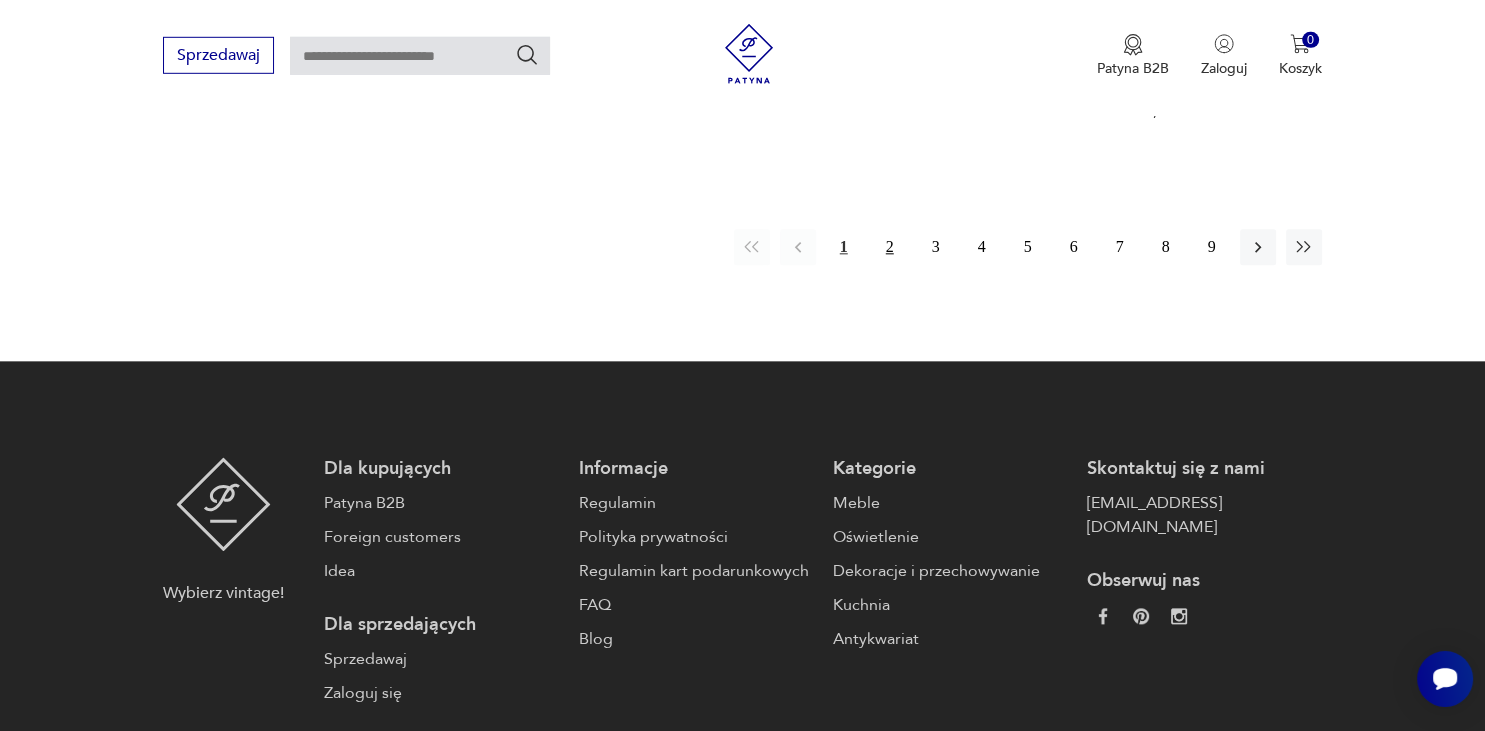 click on "2" at bounding box center [890, 247] 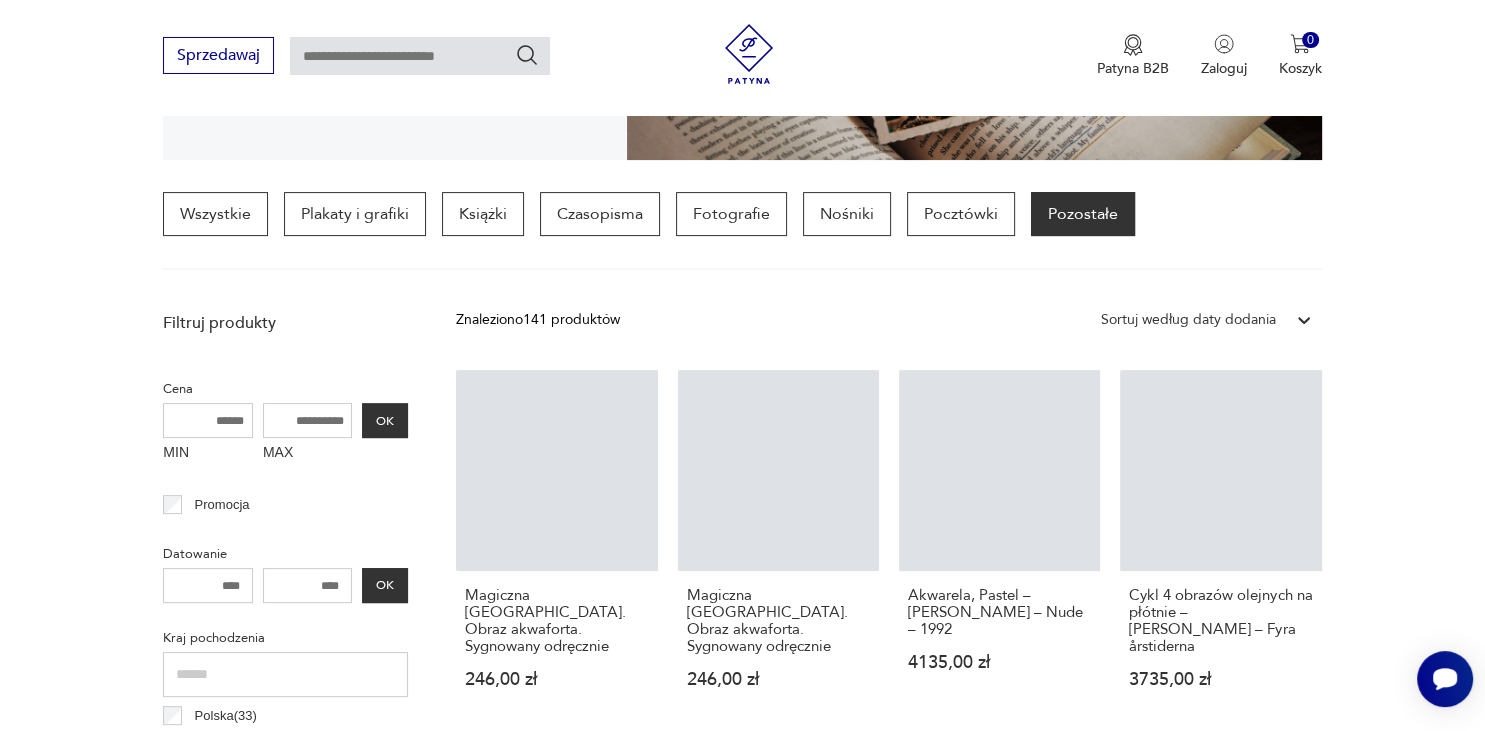 scroll, scrollTop: 469, scrollLeft: 0, axis: vertical 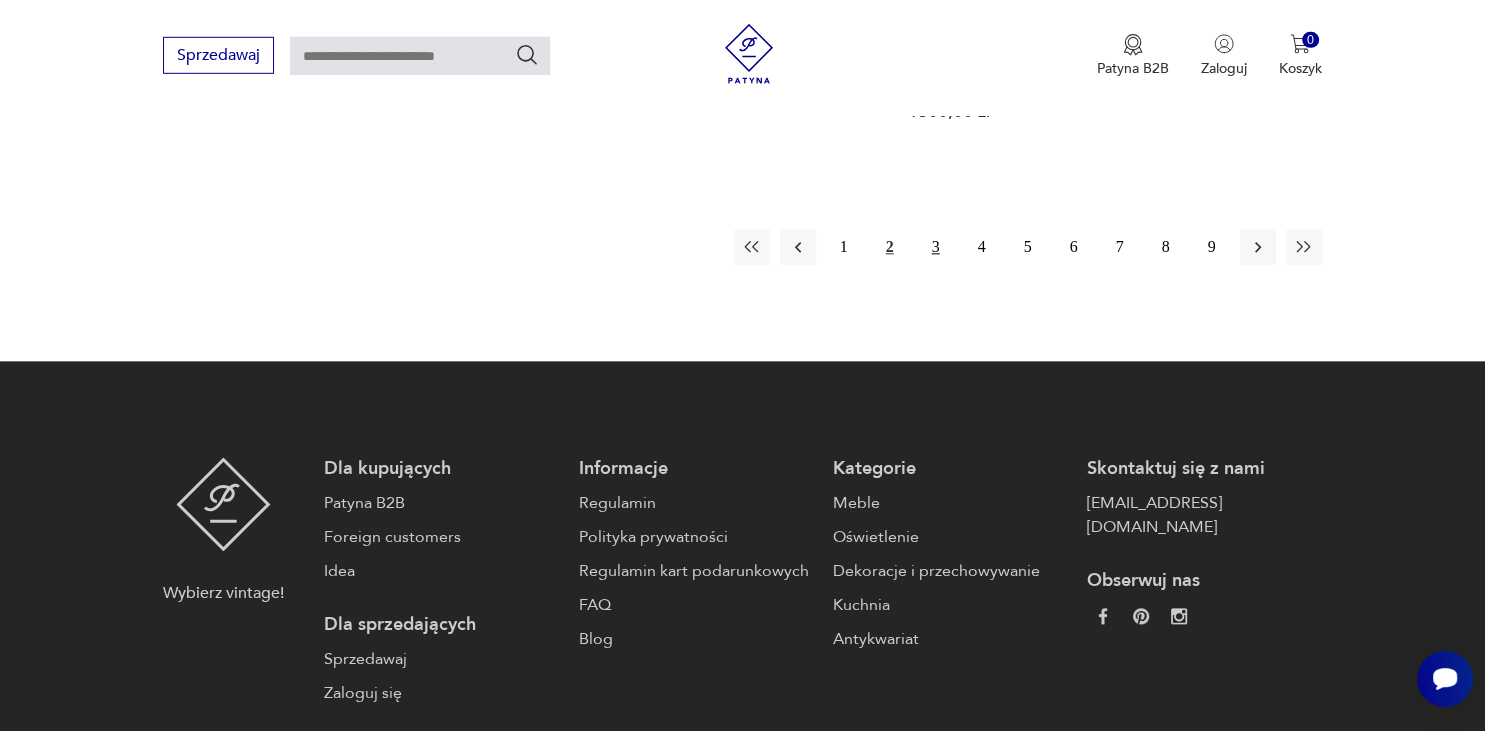 click on "3" at bounding box center (936, 247) 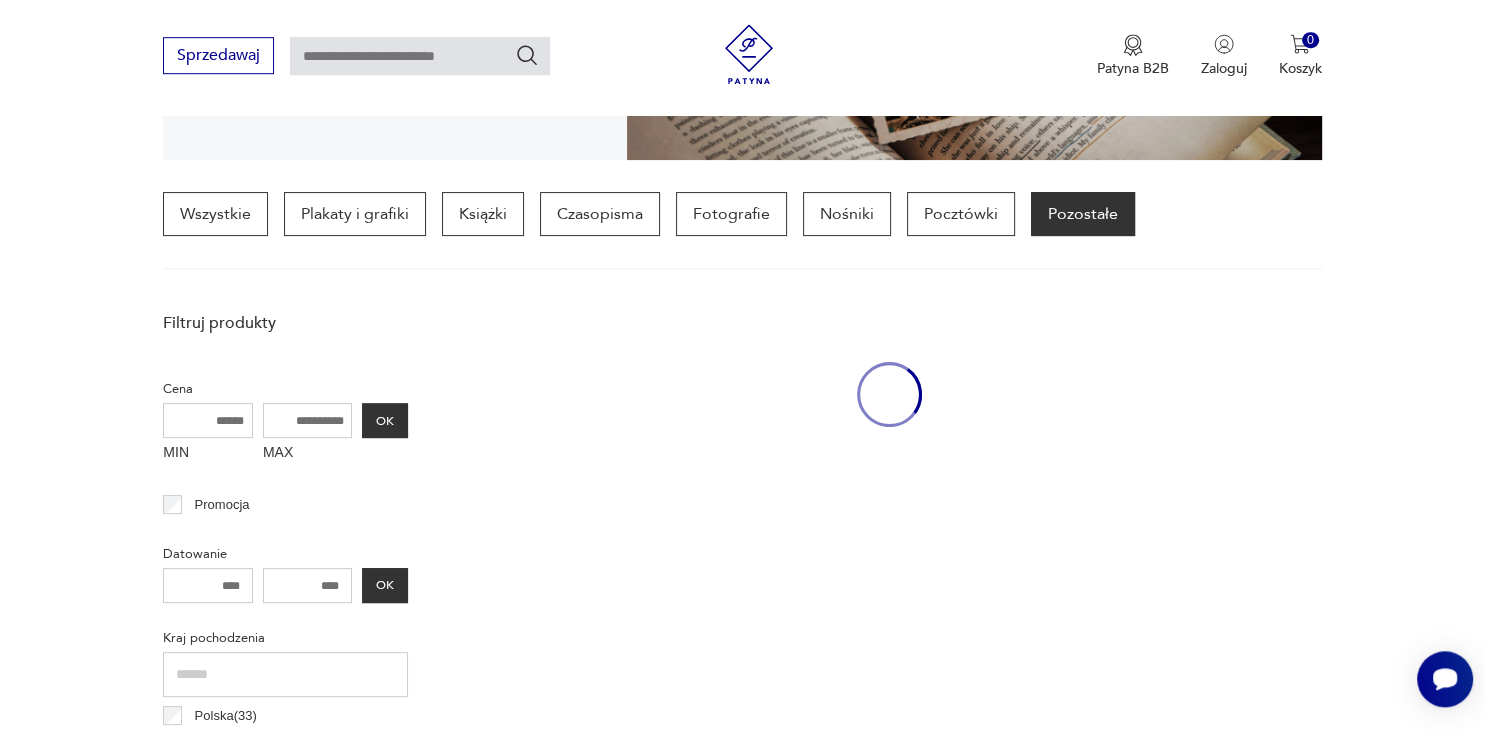 scroll, scrollTop: 469, scrollLeft: 0, axis: vertical 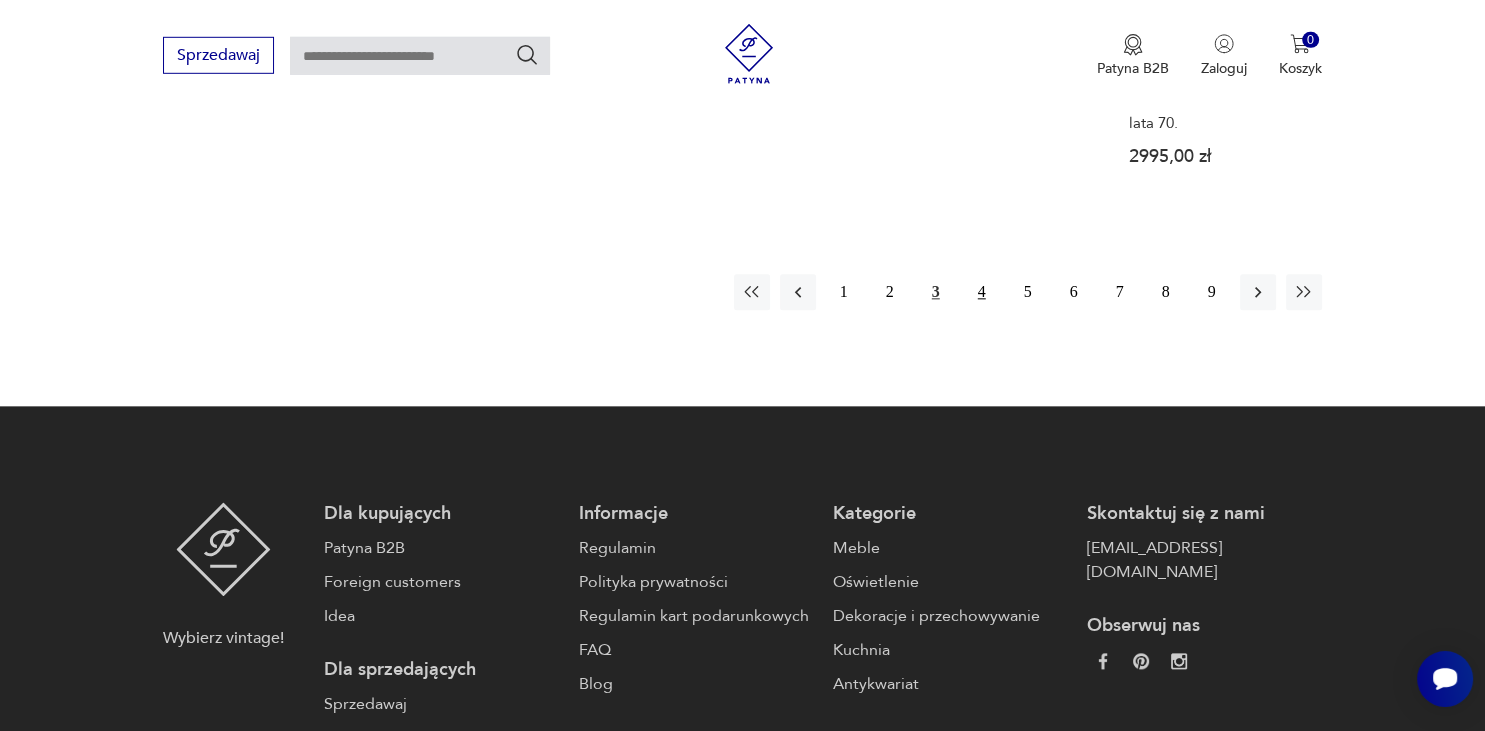 click on "4" at bounding box center (982, 292) 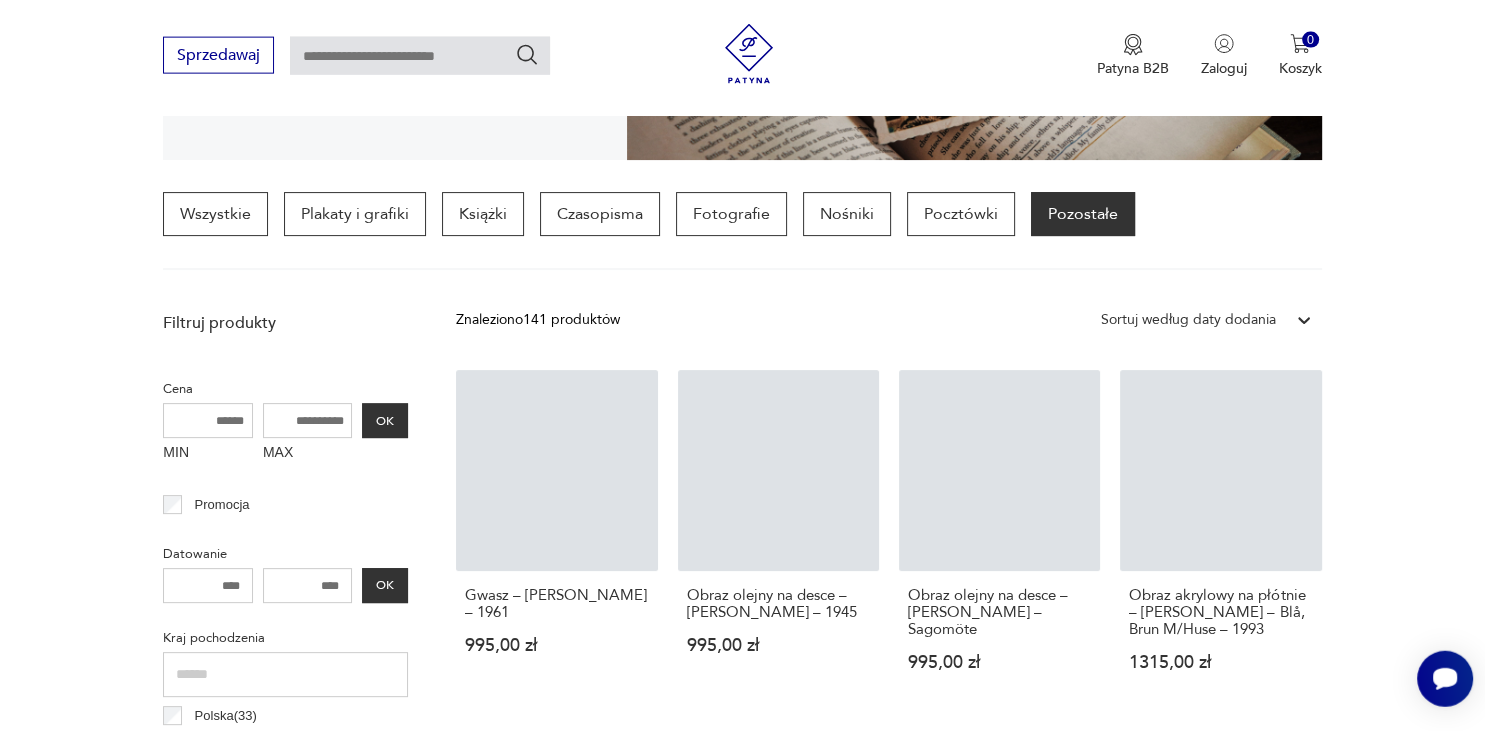 scroll, scrollTop: 469, scrollLeft: 0, axis: vertical 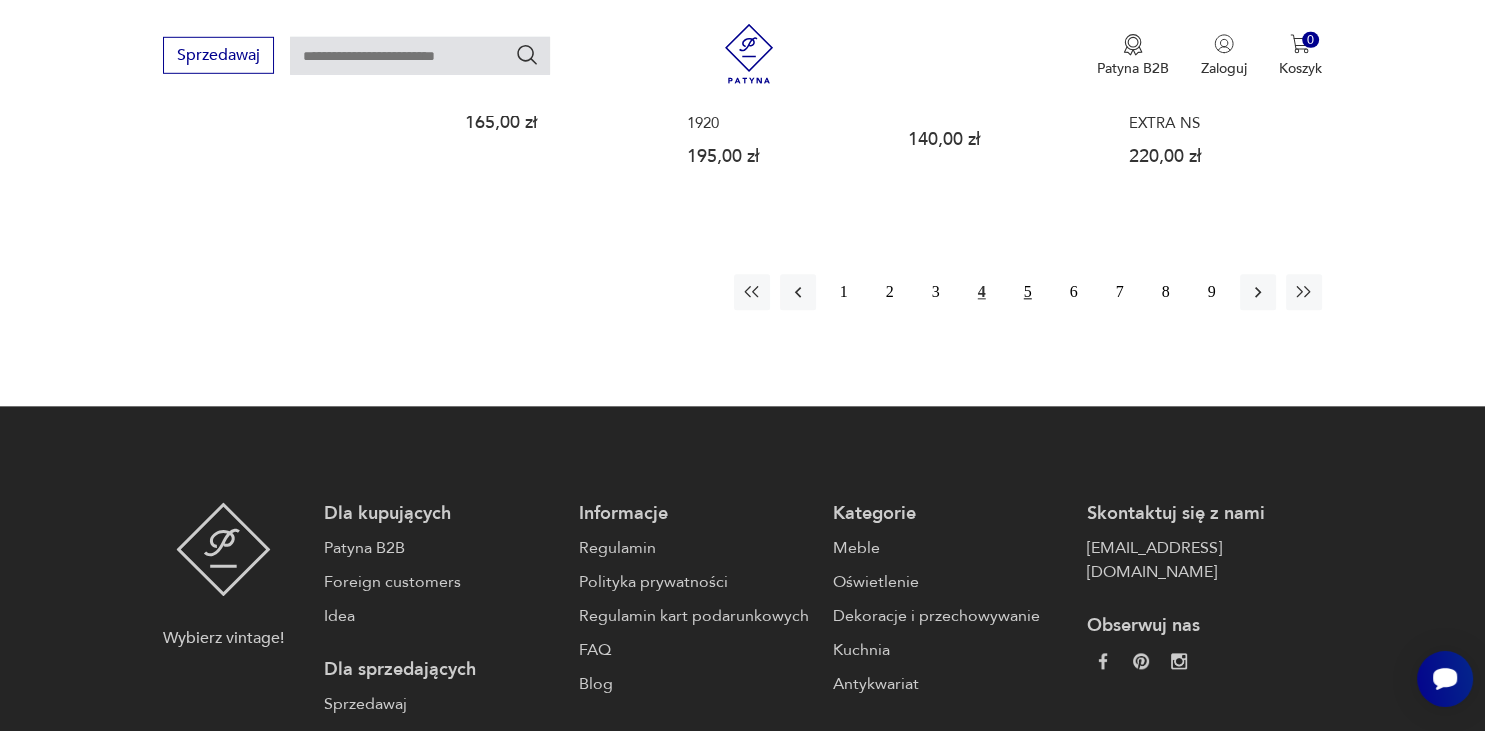 click on "5" at bounding box center [1028, 292] 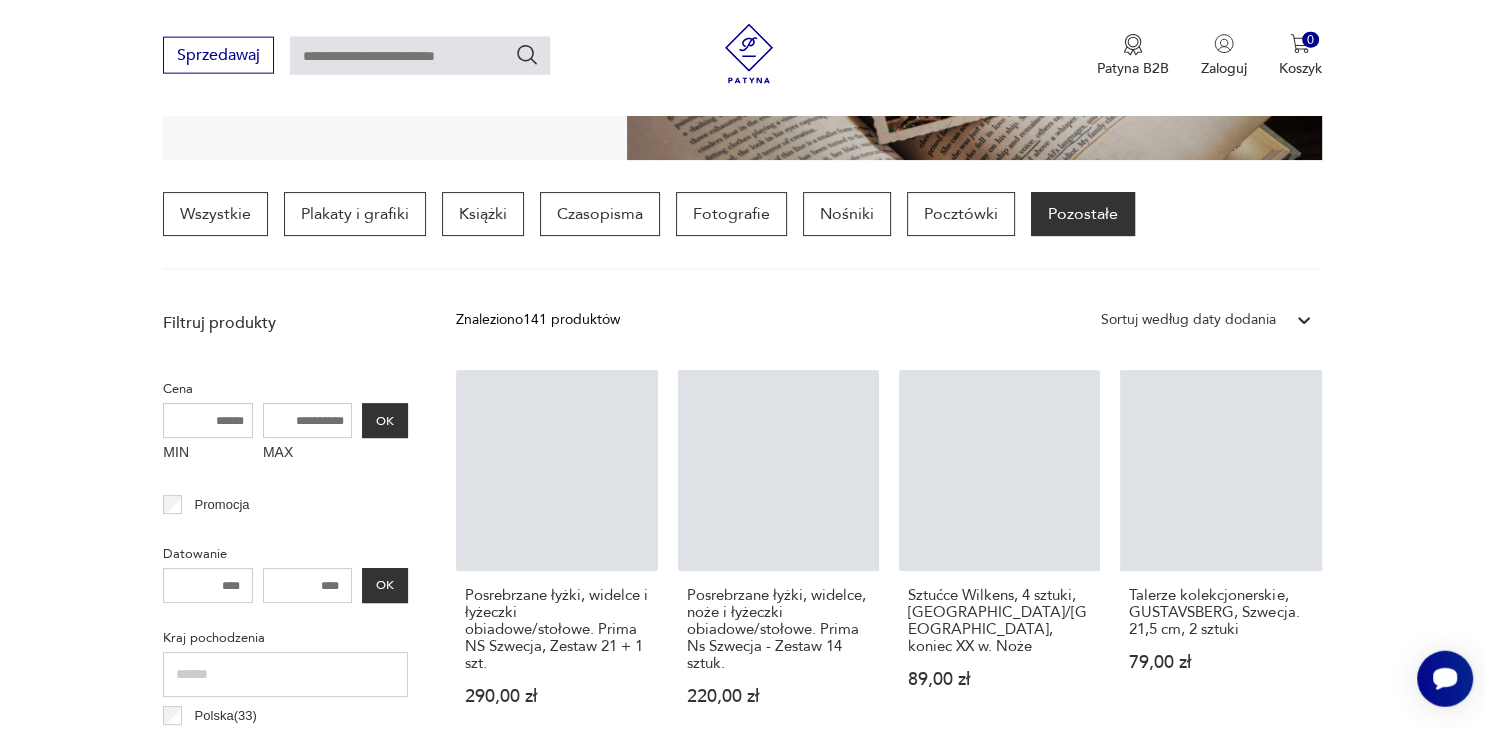 scroll, scrollTop: 469, scrollLeft: 0, axis: vertical 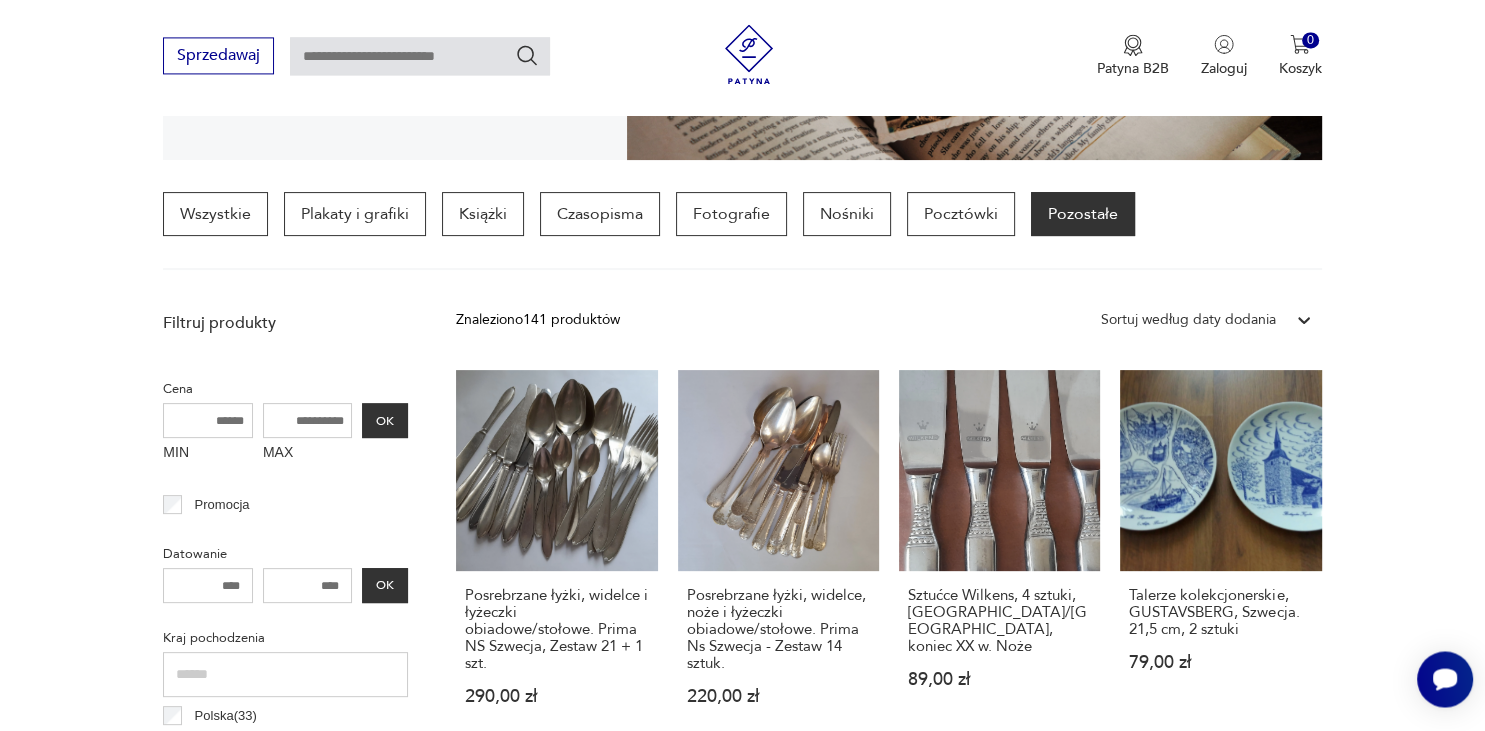 click at bounding box center [420, 56] 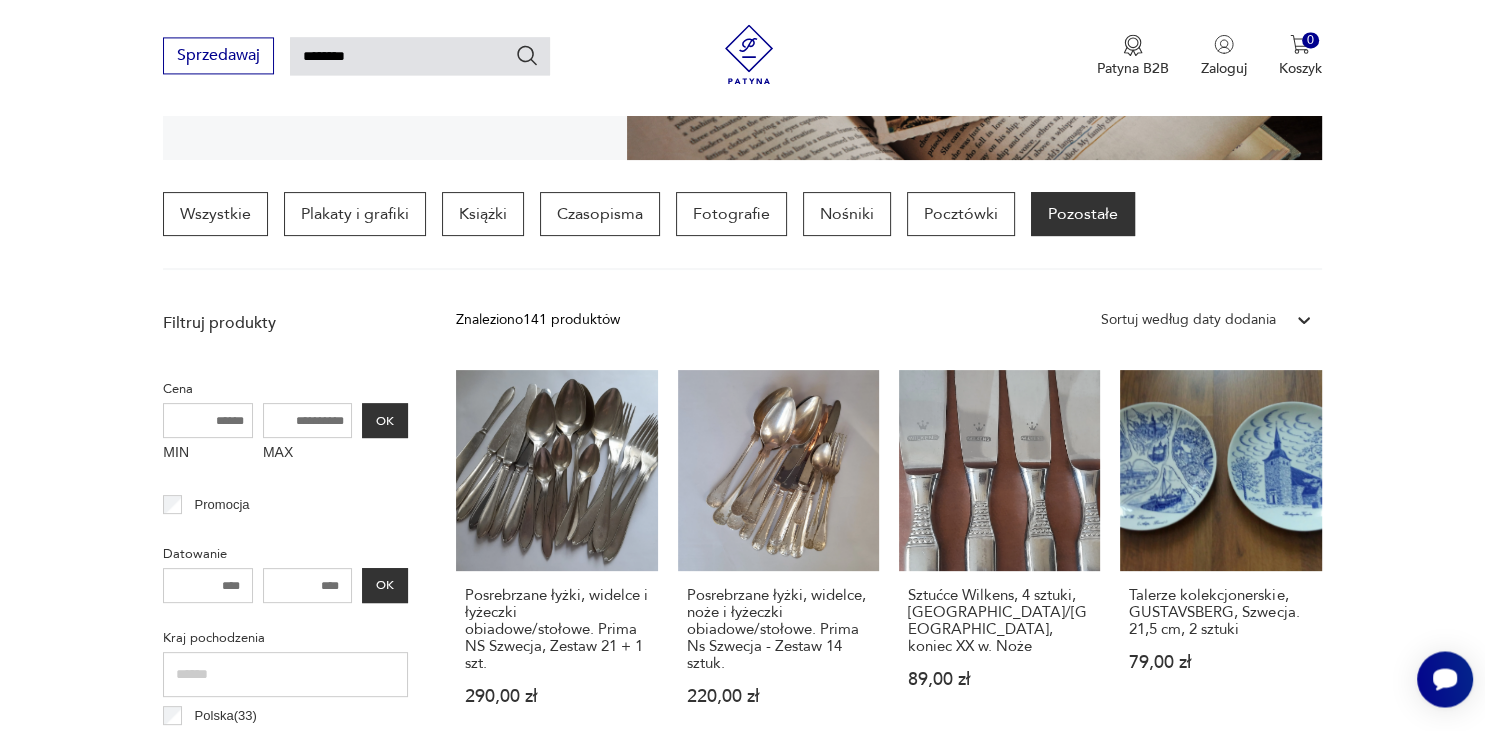 type on "********" 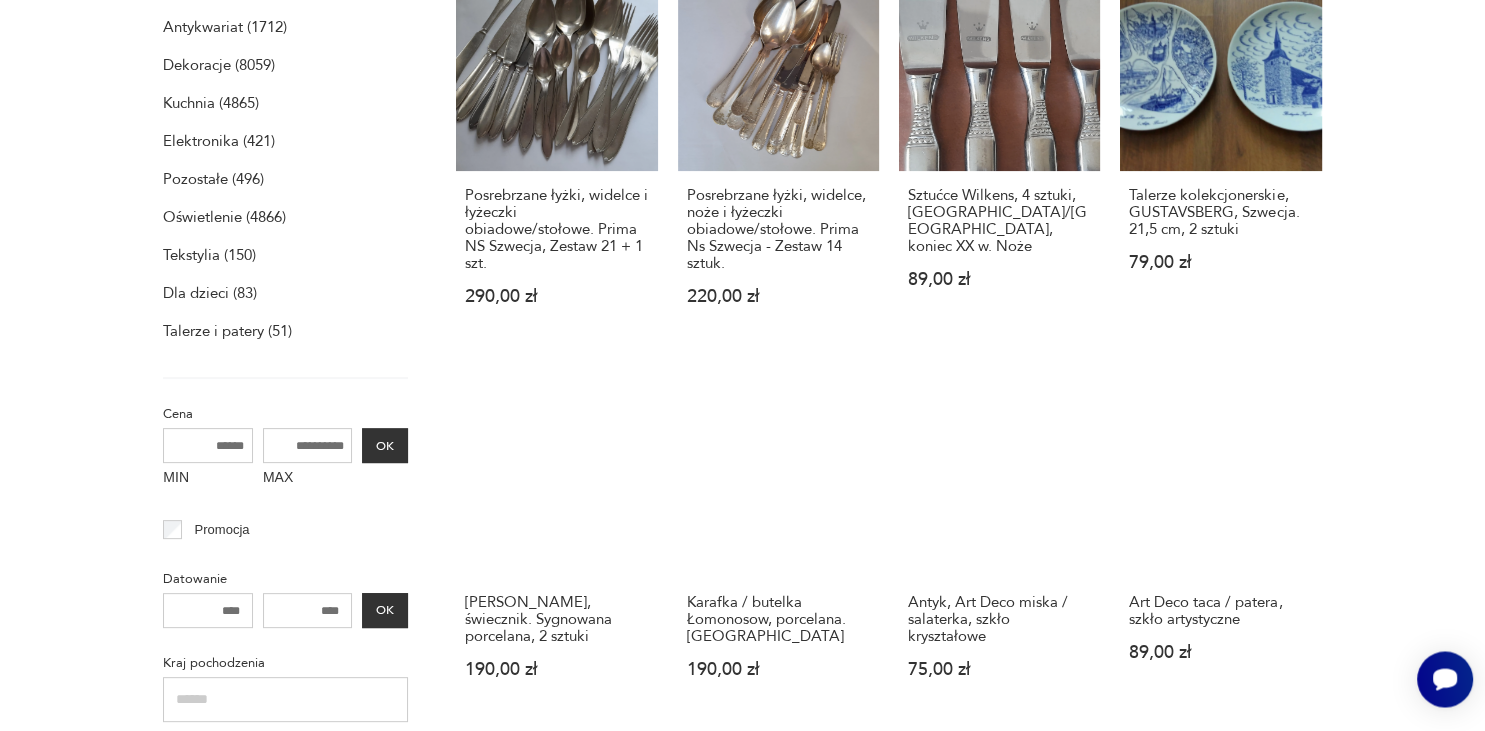scroll, scrollTop: 70, scrollLeft: 0, axis: vertical 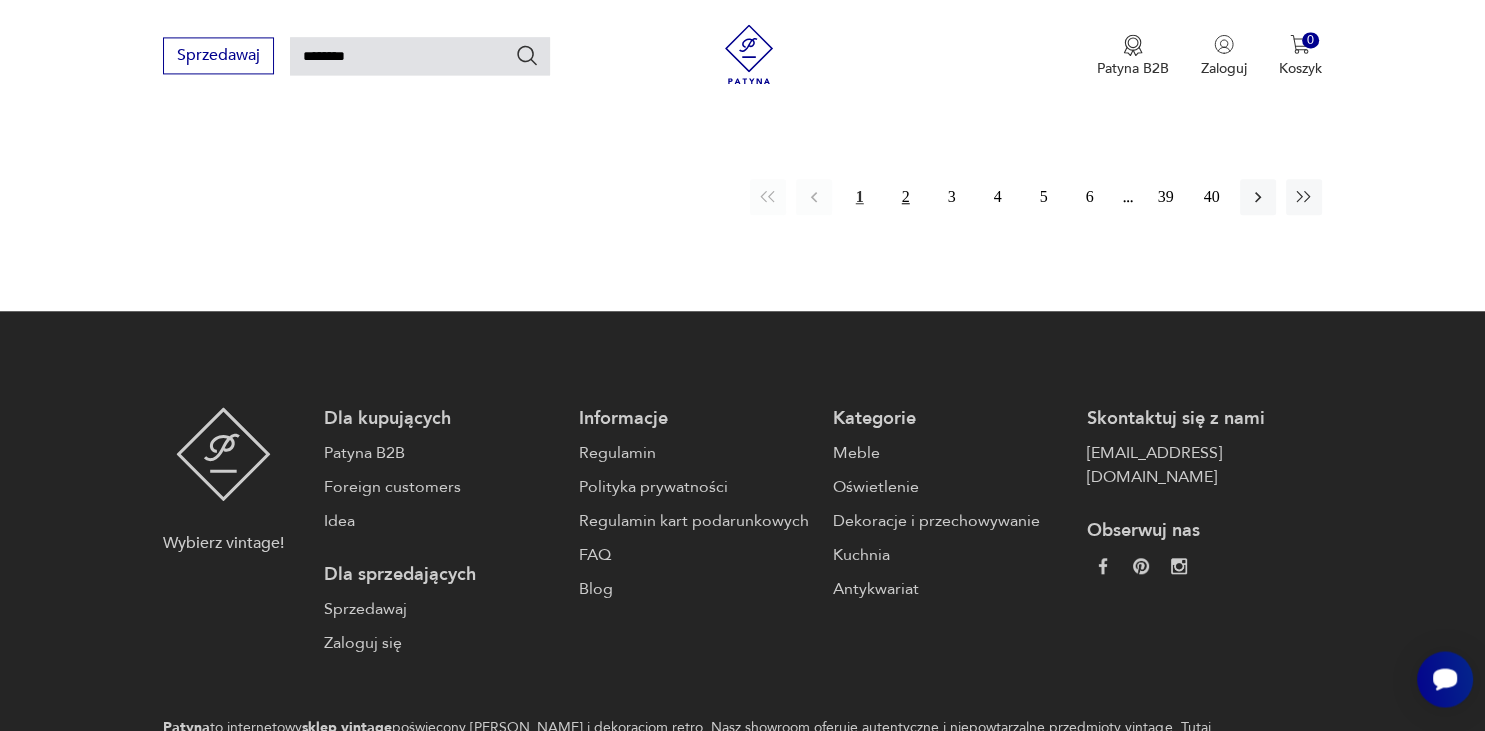 click on "2" at bounding box center [906, 197] 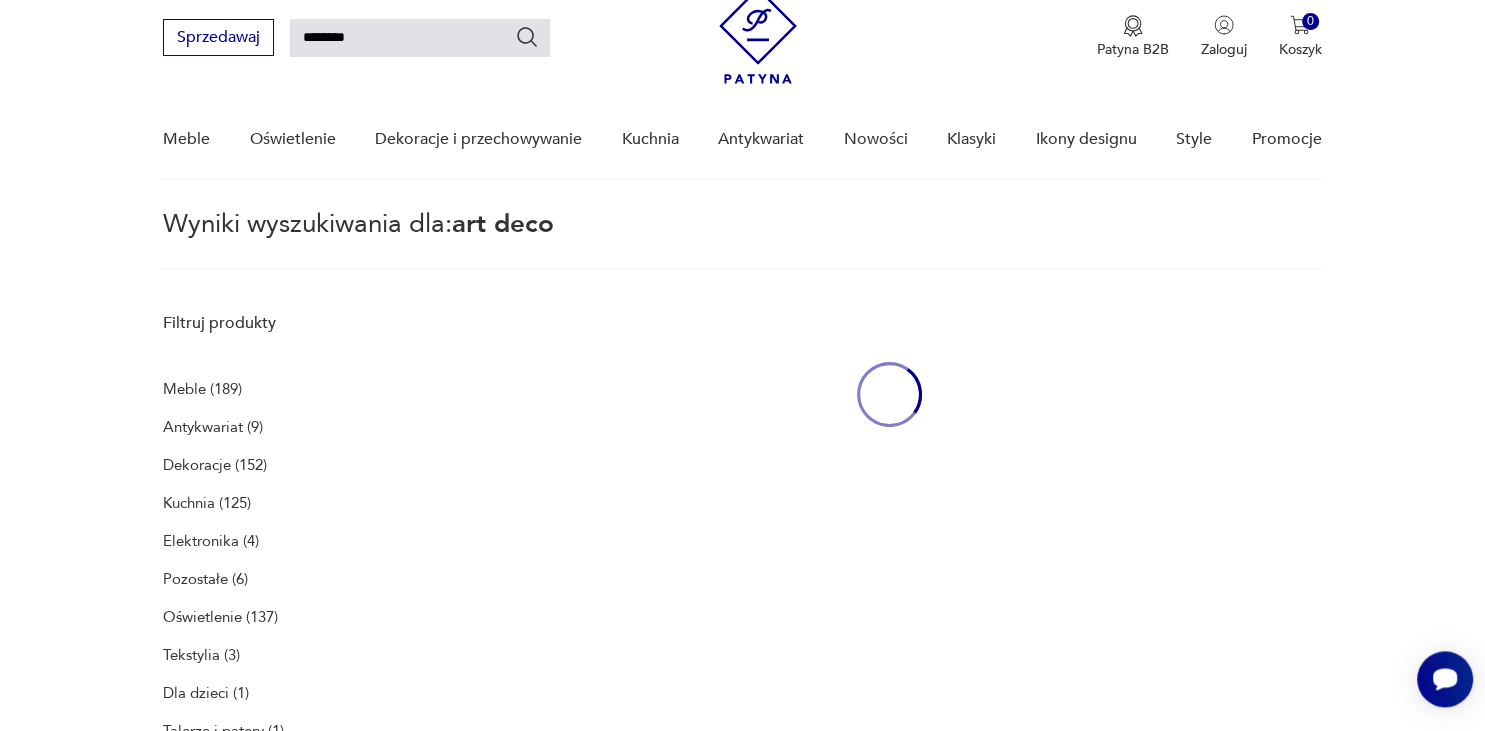 scroll, scrollTop: 70, scrollLeft: 0, axis: vertical 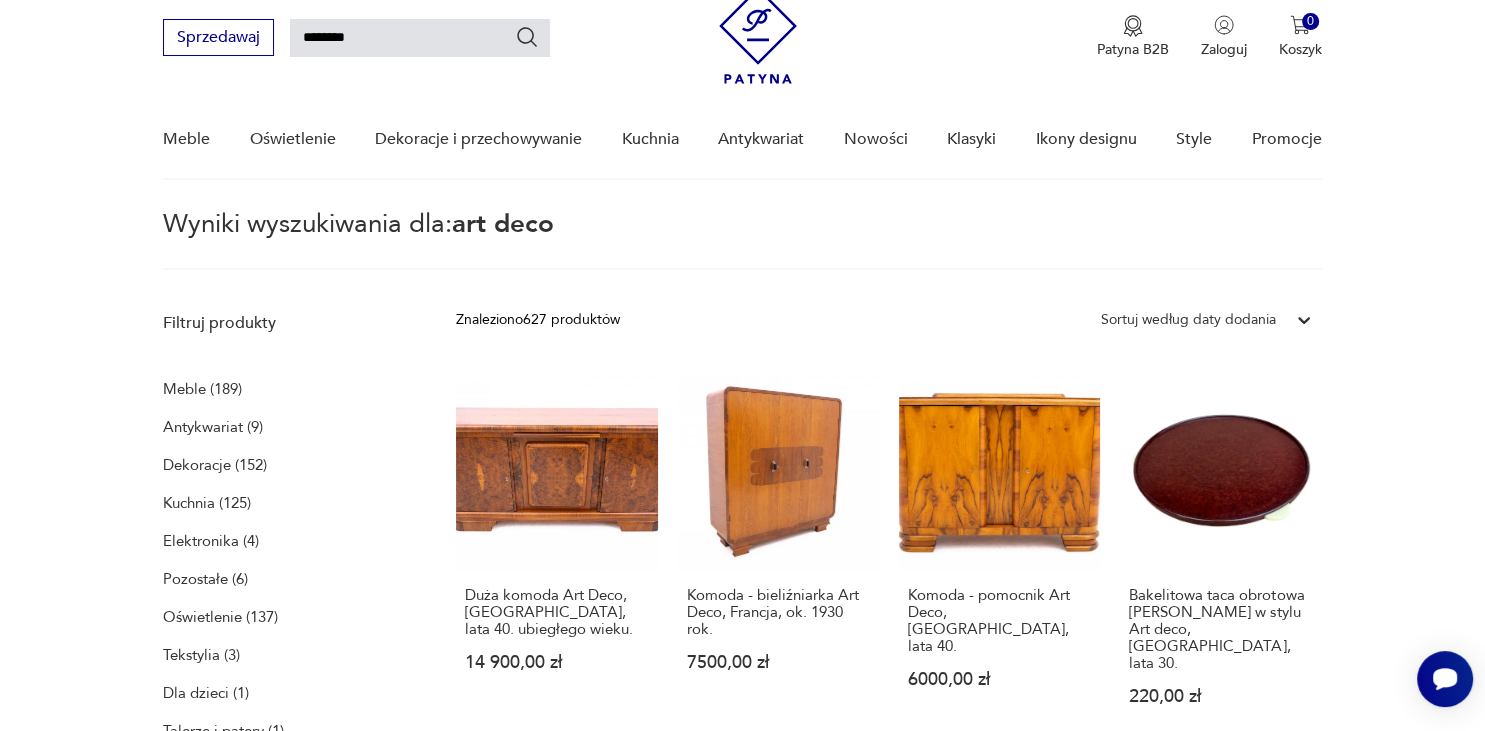 click on "Filtruj produkty Meble (189) Antykwariat (9) Dekoracje (152) Kuchnia (125) Elektronika (4) Pozostałe (6) Oświetlenie (137) Tekstylia (3) Dla dzieci (1) Talerze i patery (1) Cena MIN MAX OK Promocja Datowanie OK Kraj pochodzenia Nie znaleziono wyników Producent Projektant Klasyk Tag art deco Bauhaus [GEOGRAPHIC_DATA] [DATE][DATE] Cepelia ceramika Chodzież Ćmielów Wyczyść filtry Znaleziono  627   produktów Filtruj Sortuj według daty dodania Sortuj według daty dodania Duża komoda Art Deco, [GEOGRAPHIC_DATA], lata 40. ubiegłego wieku. 14 900,00 zł Komoda - bieliźniarka Art Deco, Francja, ok. 1930 rok. 7500,00 zł Komoda - pomocnik Art Deco, [GEOGRAPHIC_DATA], lata 40. 6000,00 zł Bakelitowa taca obrotowa [PERSON_NAME] w stylu Art deco, [GEOGRAPHIC_DATA], lata 30. 220,00 zł Bakelitowa taca obrotowa [PERSON_NAME] w stylu Art deco, [GEOGRAPHIC_DATA], lata 30. 220,00 zł Stołowe lampy Art Deco z około 1950 roku, Polska. 3900,00 zł Para polskich lamp stołowych w stylu Art Deco z około 1950 roku. 3900,00 zł 3900,00 zł 5900,00 zł 900,00 zł 28,00 zł" at bounding box center [742, 1199] 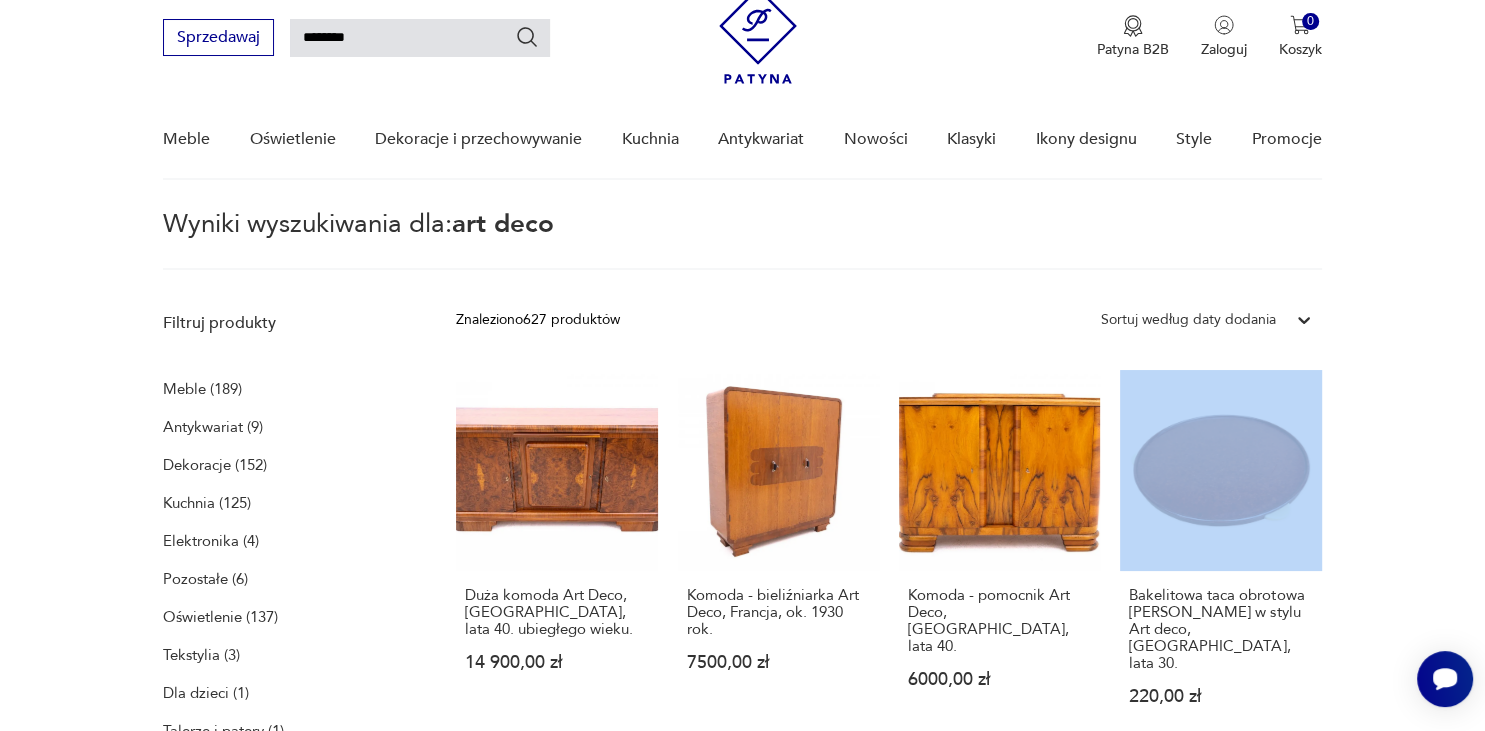 click on "Filtruj produkty Meble (189) Antykwariat (9) Dekoracje (152) Kuchnia (125) Elektronika (4) Pozostałe (6) Oświetlenie (137) Tekstylia (3) Dla dzieci (1) Talerze i patery (1) Cena MIN MAX OK Promocja Datowanie OK Kraj pochodzenia Nie znaleziono wyników Producent Projektant Klasyk Tag art deco Bauhaus [GEOGRAPHIC_DATA] [DATE][DATE] Cepelia ceramika Chodzież Ćmielów Wyczyść filtry Znaleziono  627   produktów Filtruj Sortuj według daty dodania Sortuj według daty dodania Duża komoda Art Deco, [GEOGRAPHIC_DATA], lata 40. ubiegłego wieku. 14 900,00 zł Komoda - bieliźniarka Art Deco, Francja, ok. 1930 rok. 7500,00 zł Komoda - pomocnik Art Deco, [GEOGRAPHIC_DATA], lata 40. 6000,00 zł Bakelitowa taca obrotowa [PERSON_NAME] w stylu Art deco, [GEOGRAPHIC_DATA], lata 30. 220,00 zł Bakelitowa taca obrotowa [PERSON_NAME] w stylu Art deco, [GEOGRAPHIC_DATA], lata 30. 220,00 zł Stołowe lampy Art Deco z około 1950 roku, Polska. 3900,00 zł Para polskich lamp stołowych w stylu Art Deco z około 1950 roku. 3900,00 zł 3900,00 zł 5900,00 zł 900,00 zł 28,00 zł" at bounding box center (742, 1199) 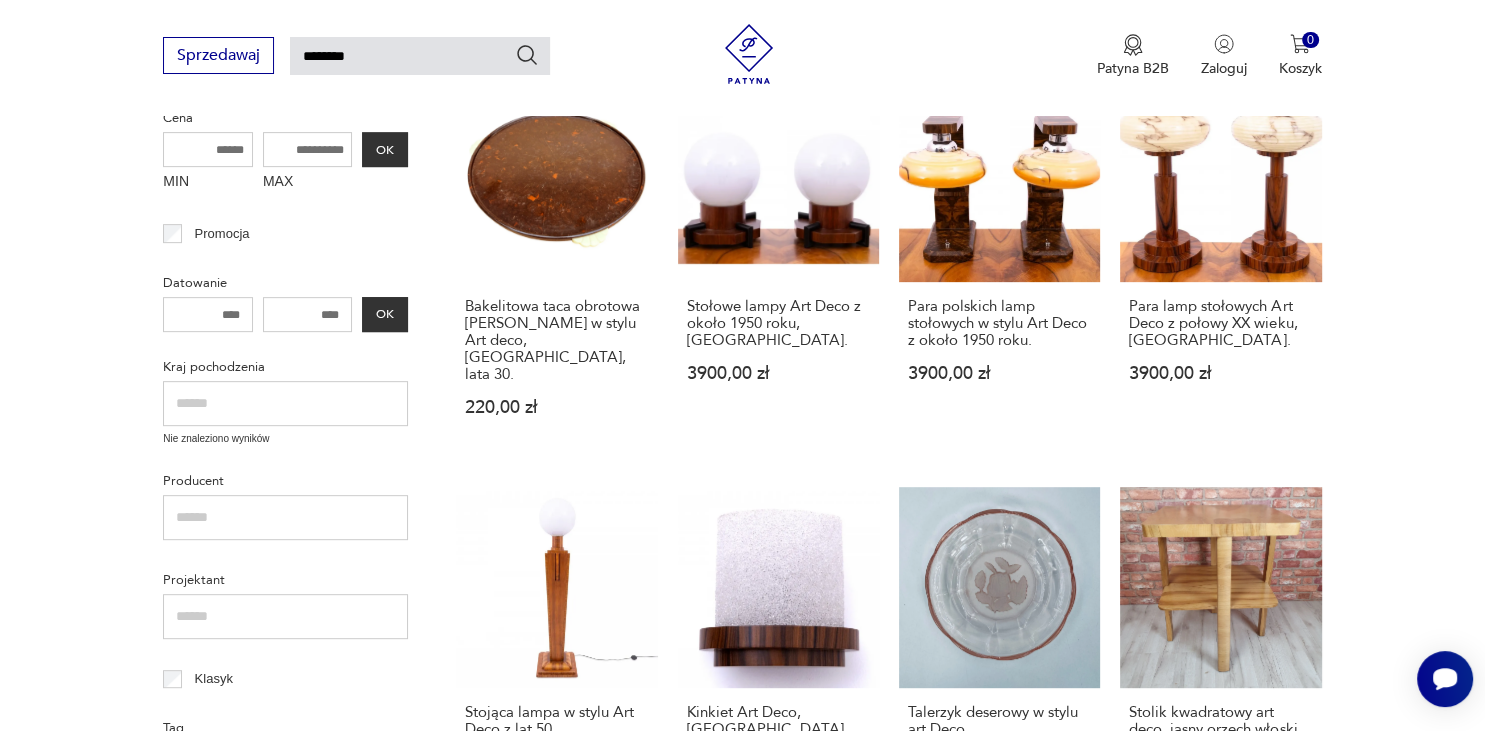 scroll, scrollTop: 1462, scrollLeft: 0, axis: vertical 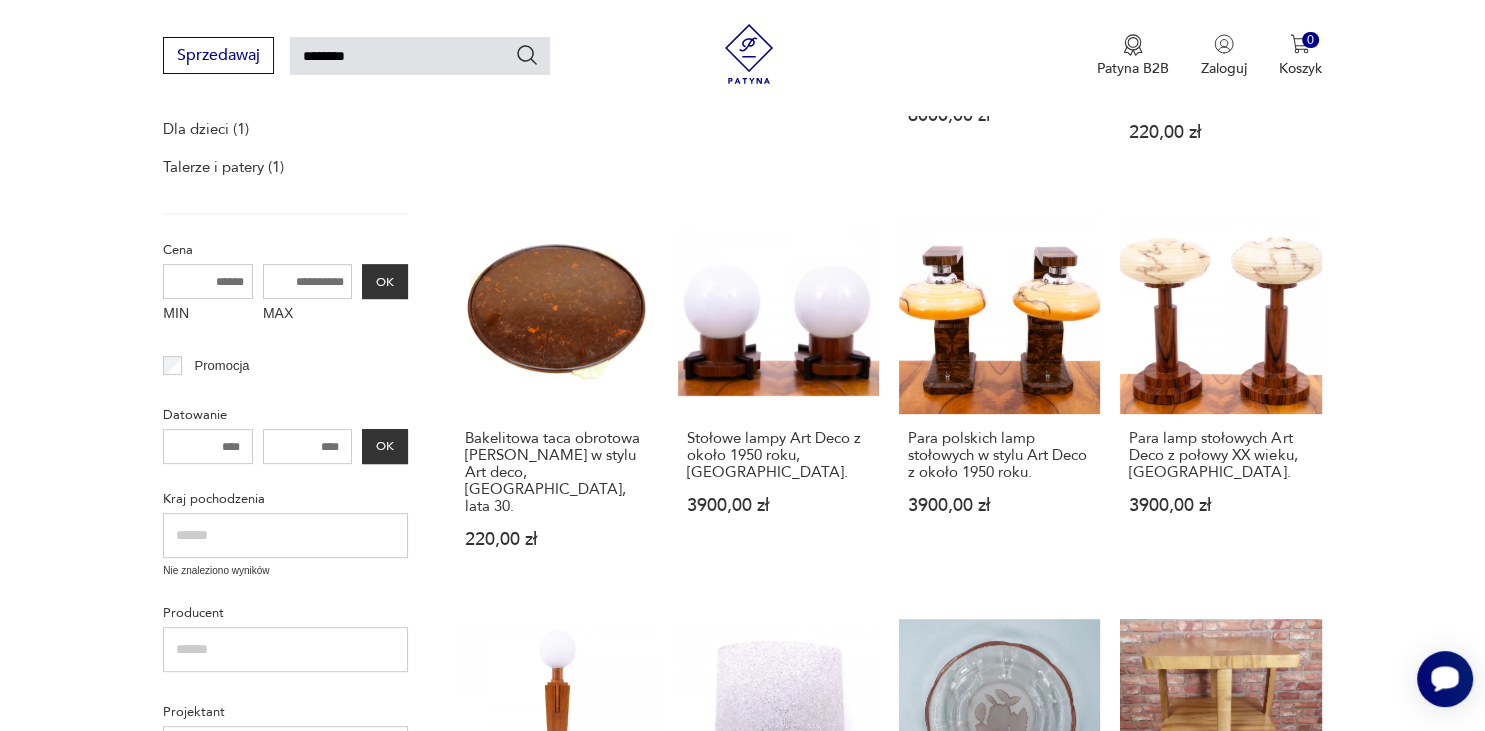 click at bounding box center (1445, 679) 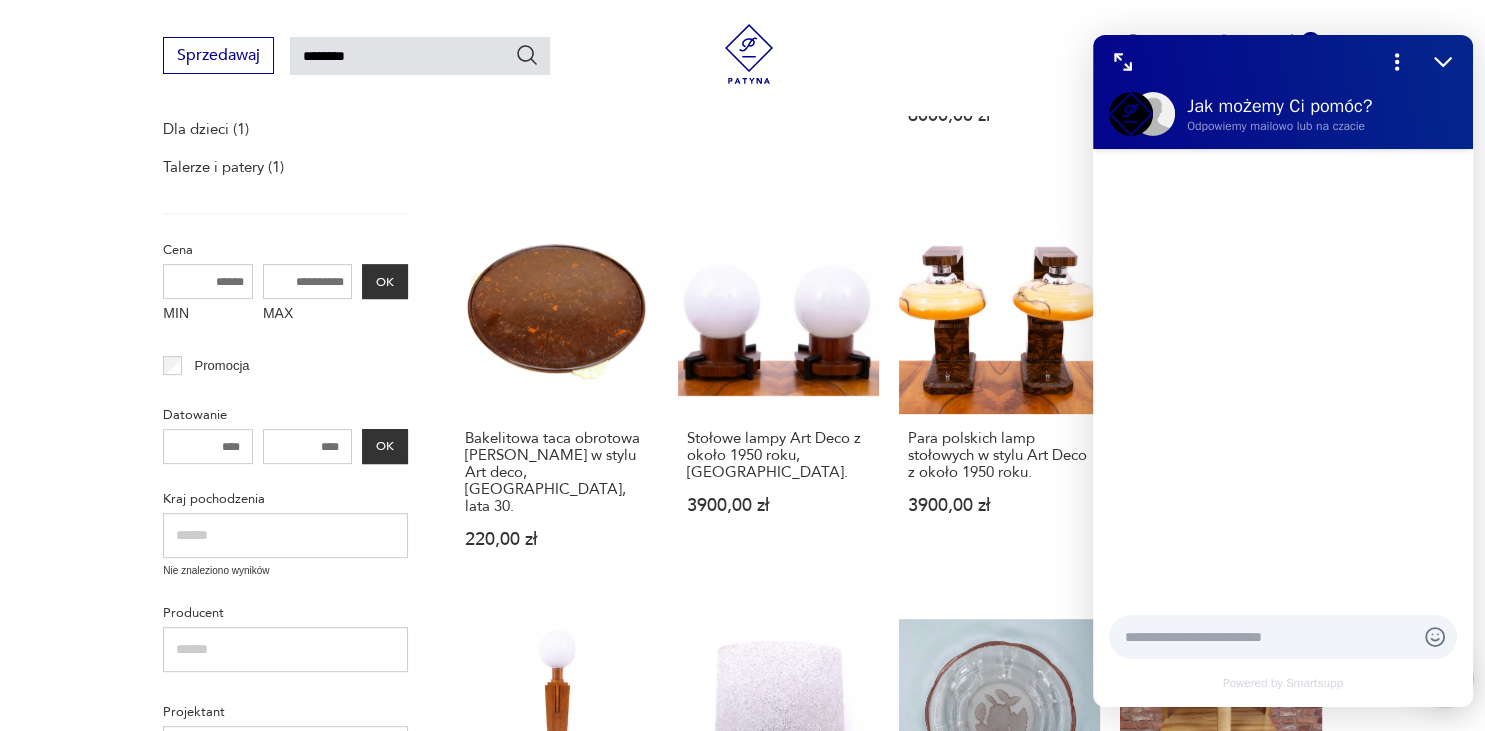 scroll, scrollTop: 0, scrollLeft: 0, axis: both 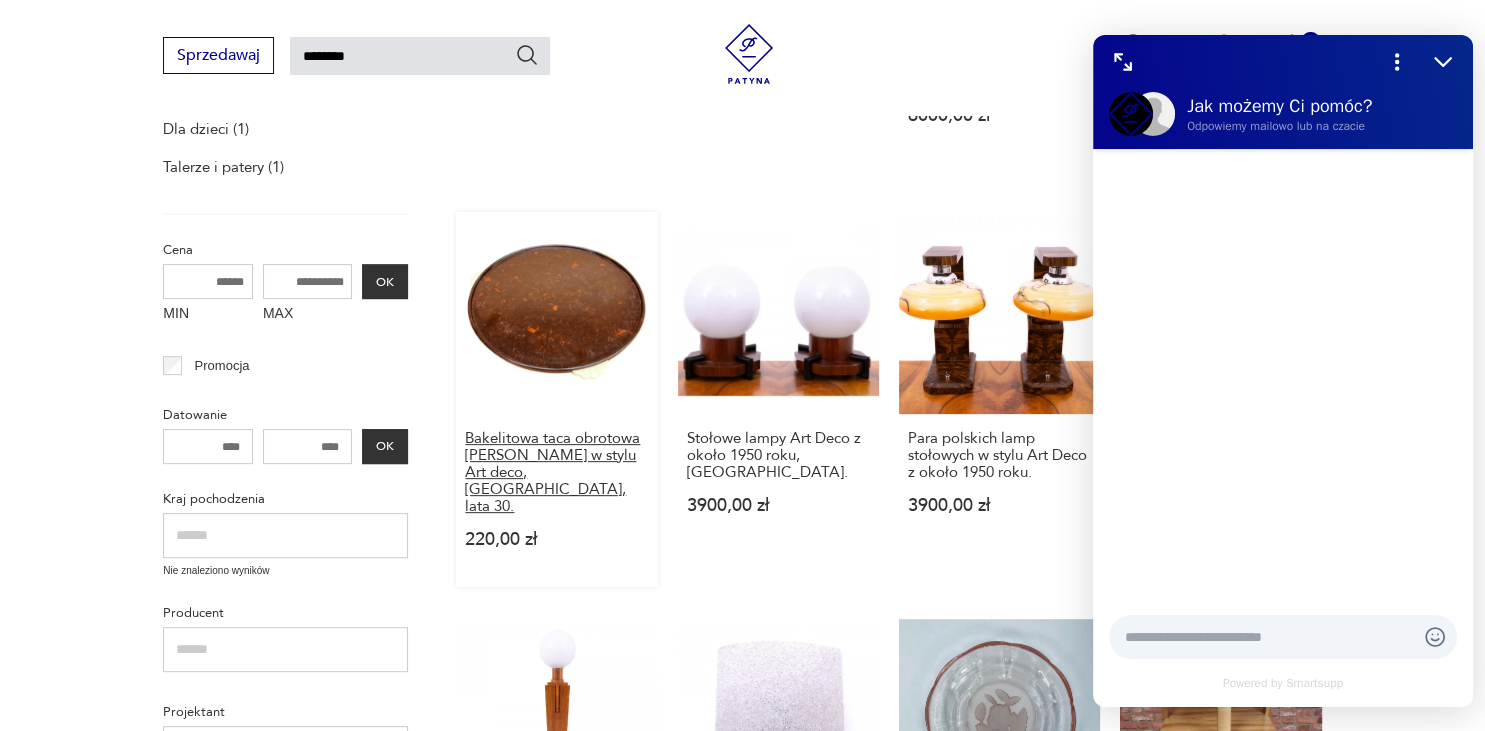 click on "Bakelitowa taca obrotowa [PERSON_NAME] w stylu Art deco, [GEOGRAPHIC_DATA], lata 30." at bounding box center [556, 472] 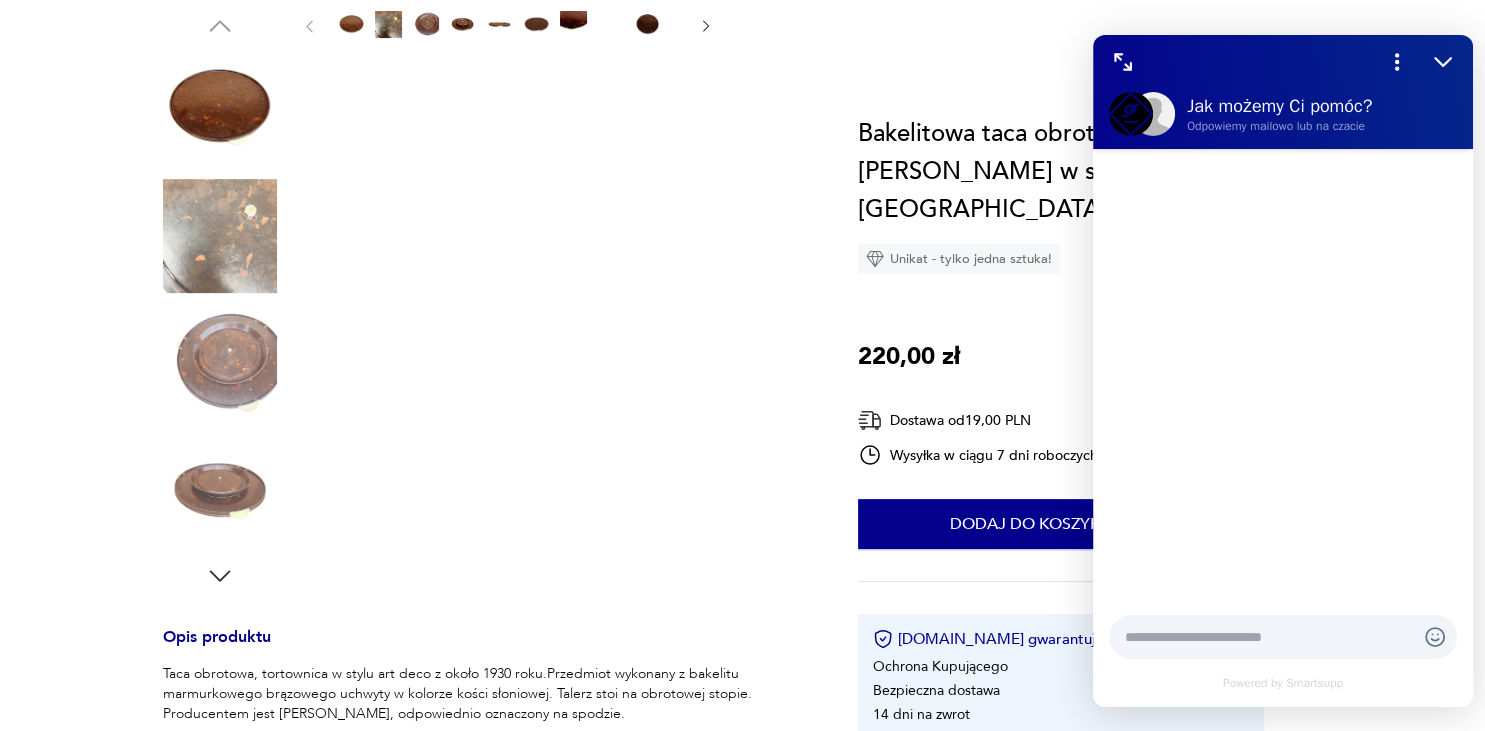 scroll, scrollTop: 0, scrollLeft: 0, axis: both 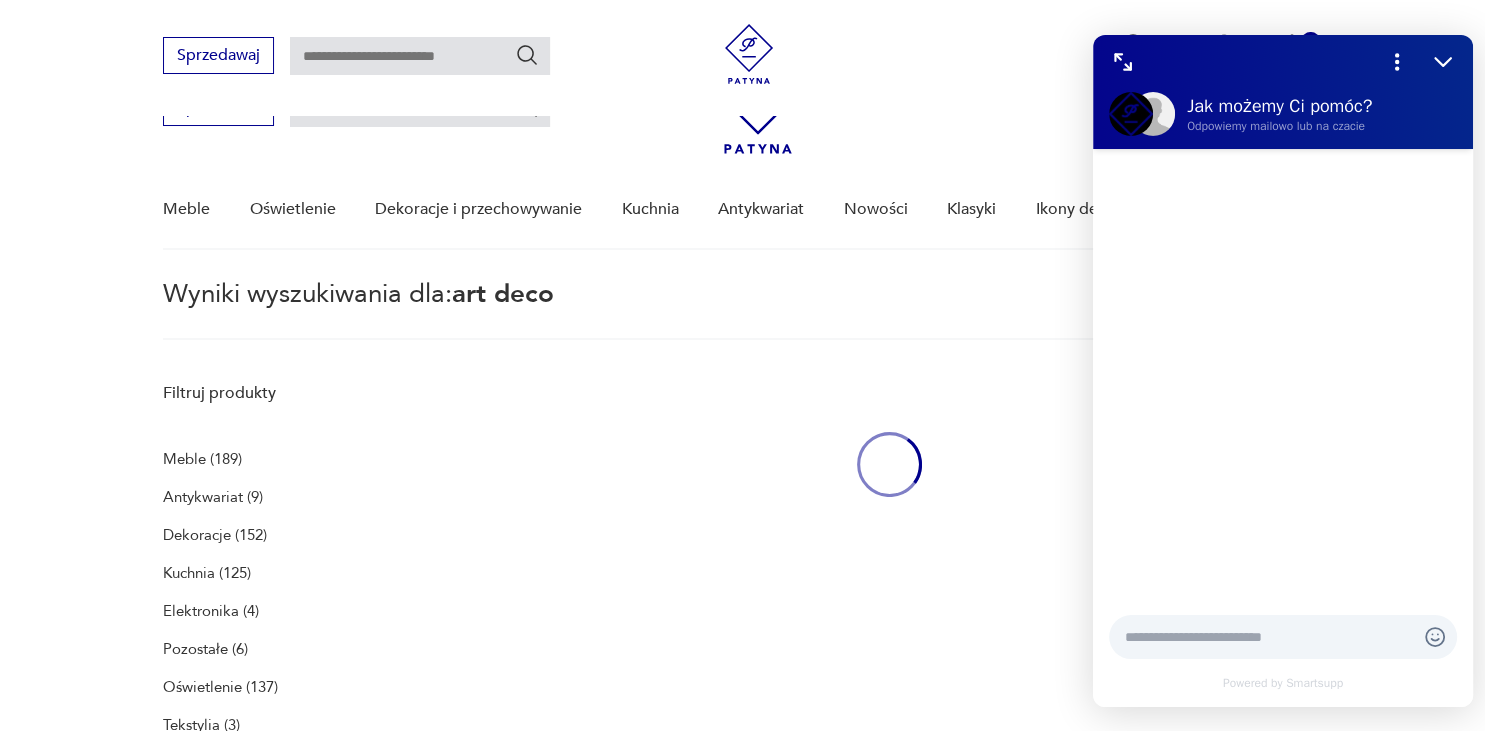 type on "********" 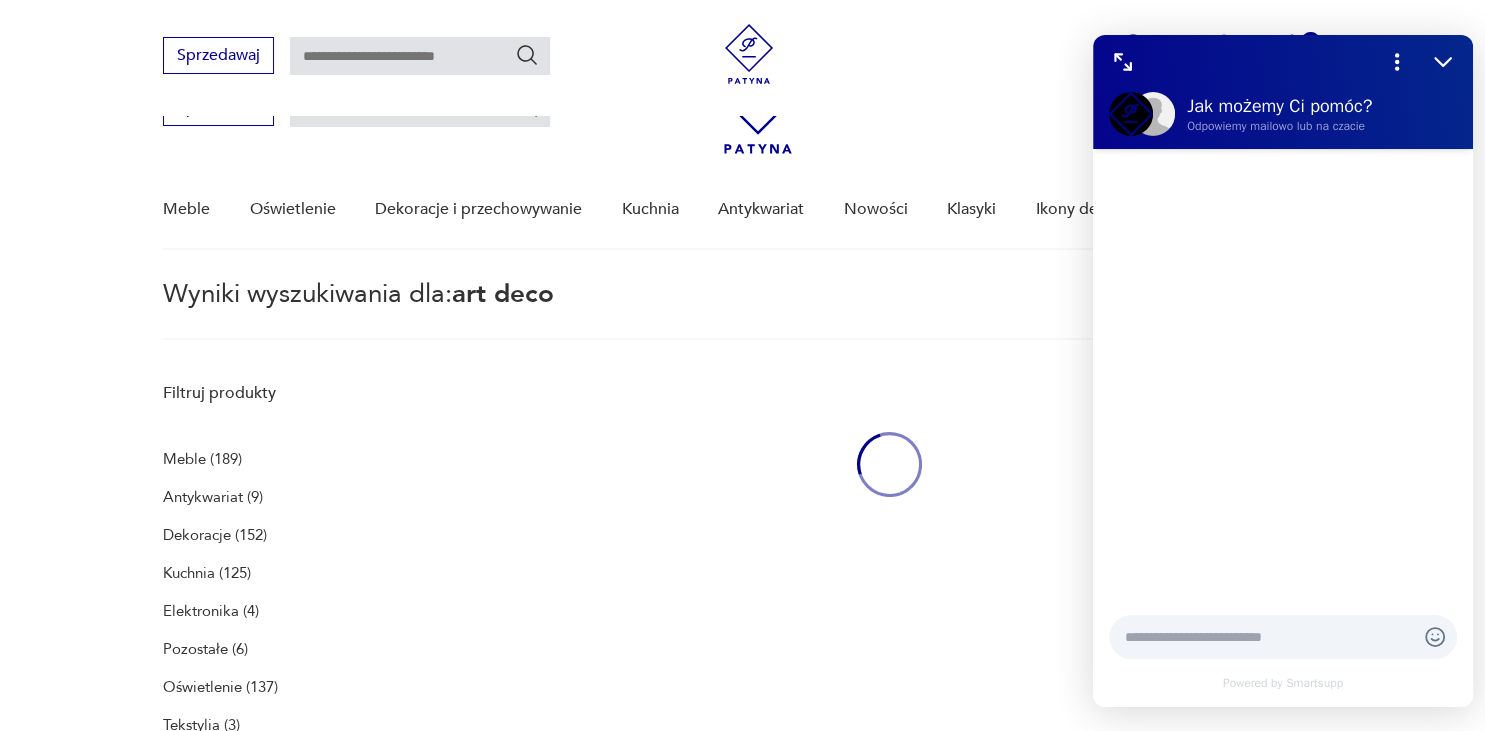 type on "********" 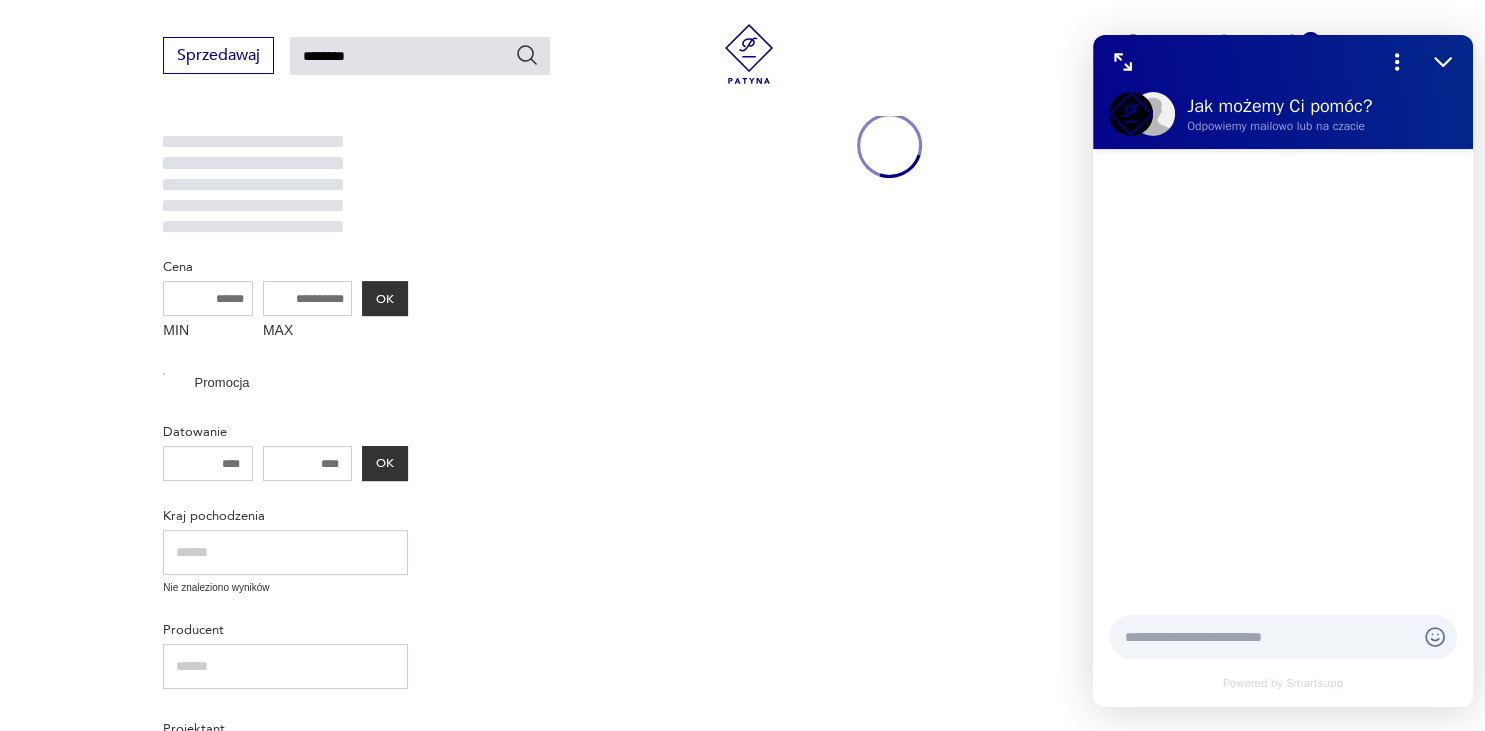 scroll, scrollTop: 1933, scrollLeft: 0, axis: vertical 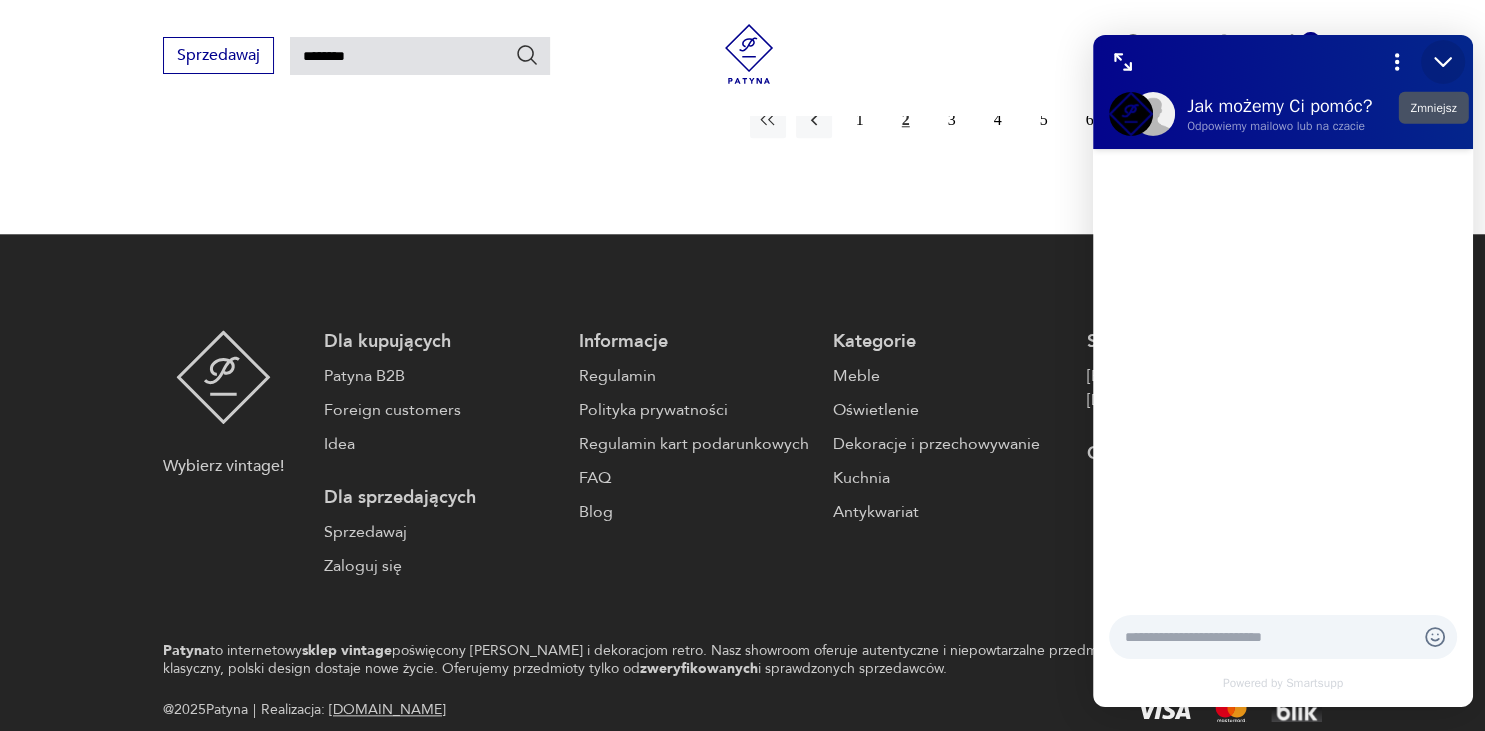 click 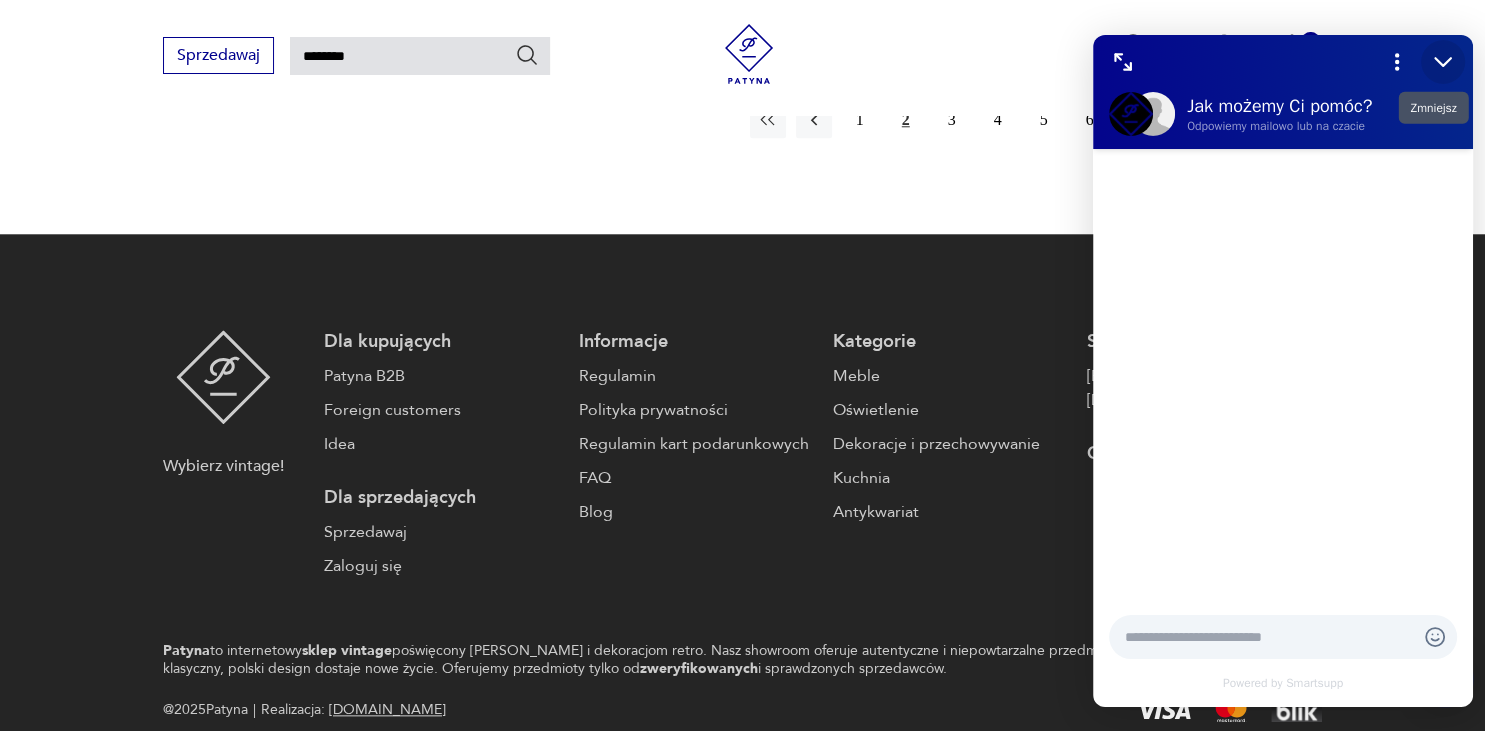 scroll, scrollTop: 0, scrollLeft: 0, axis: both 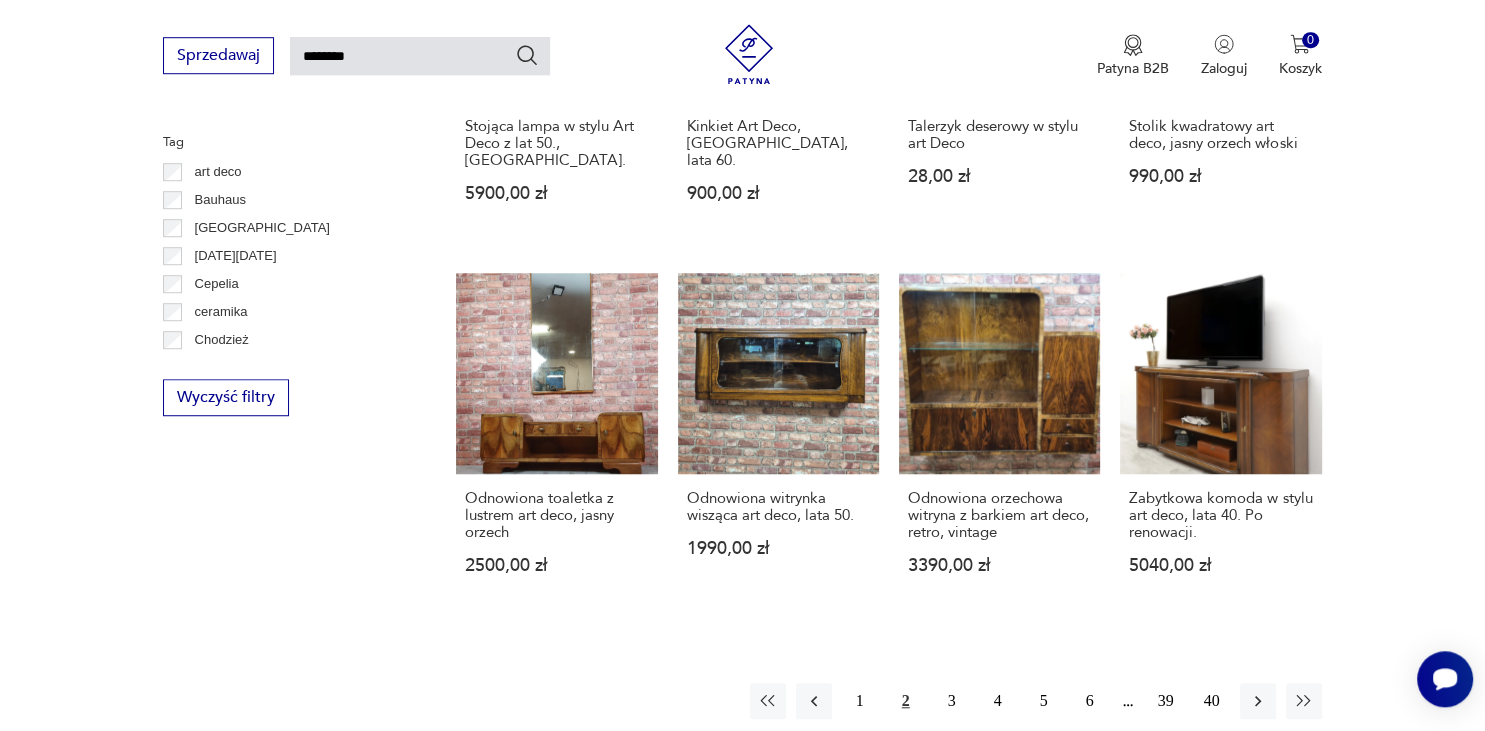 click on "Filtruj produkty Meble (189) Antykwariat (9) Dekoracje (152) Kuchnia (125) Elektronika (4) Pozostałe (6) Oświetlenie (137) Tekstylia (3) Dla dzieci (1) Talerze i patery (1) Cena MIN MAX OK Promocja Datowanie OK Kraj pochodzenia Nie znaleziono wyników Producent Projektant Klasyk Tag art deco Bauhaus [GEOGRAPHIC_DATA] [DATE][DATE] Cepelia ceramika Chodzież Ćmielów Wyczyść filtry Znaleziono  627   produktów Filtruj Sortuj według daty dodania Sortuj według daty dodania Duża komoda Art Deco, [GEOGRAPHIC_DATA], lata 40. ubiegłego wieku. 14 900,00 zł Komoda - bieliźniarka Art Deco, Francja, ok. 1930 rok. 7500,00 zł Komoda - pomocnik Art Deco, [GEOGRAPHIC_DATA], lata 40. 6000,00 zł Bakelitowa taca obrotowa [PERSON_NAME] w stylu Art deco, [GEOGRAPHIC_DATA], lata 30. 220,00 zł Bakelitowa taca obrotowa [PERSON_NAME] w stylu Art deco, [GEOGRAPHIC_DATA], lata 30. 220,00 zł Stołowe lampy Art Deco z około 1950 roku, Polska. 3900,00 zł Para polskich lamp stołowych w stylu Art Deco z około 1950 roku. 3900,00 zł 3900,00 zł 5900,00 zł 900,00 zł 28,00 zł" at bounding box center [742, -83] 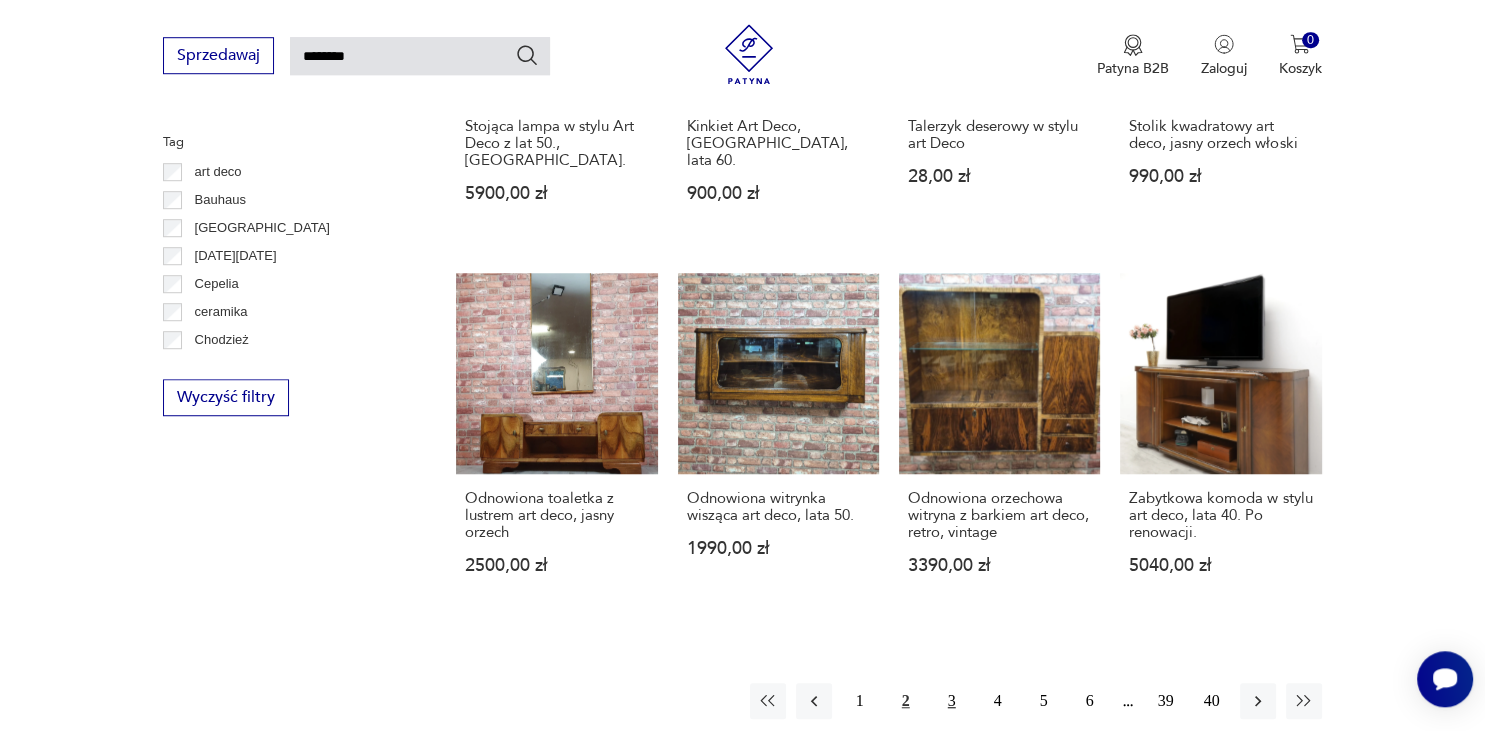 click on "3" at bounding box center (952, 701) 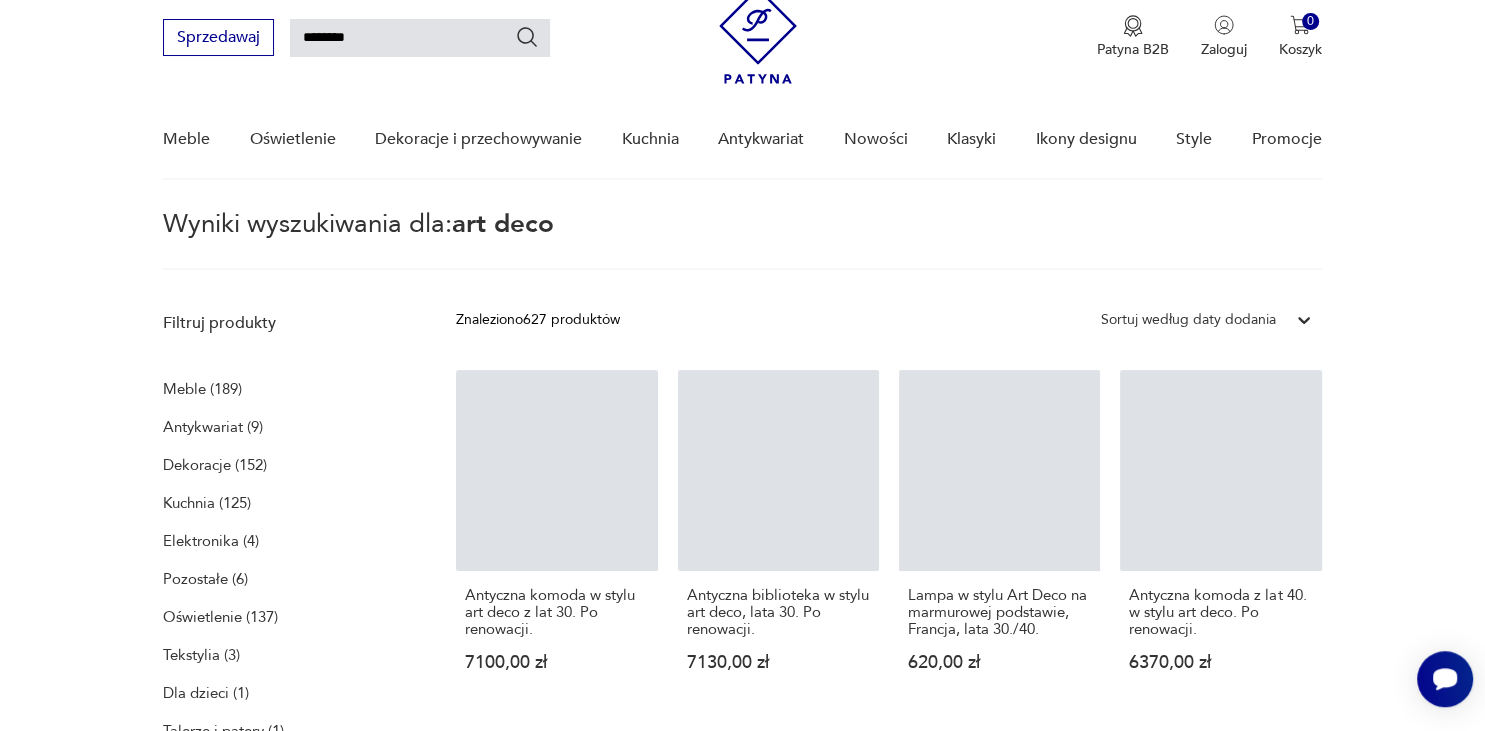 scroll, scrollTop: 69, scrollLeft: 0, axis: vertical 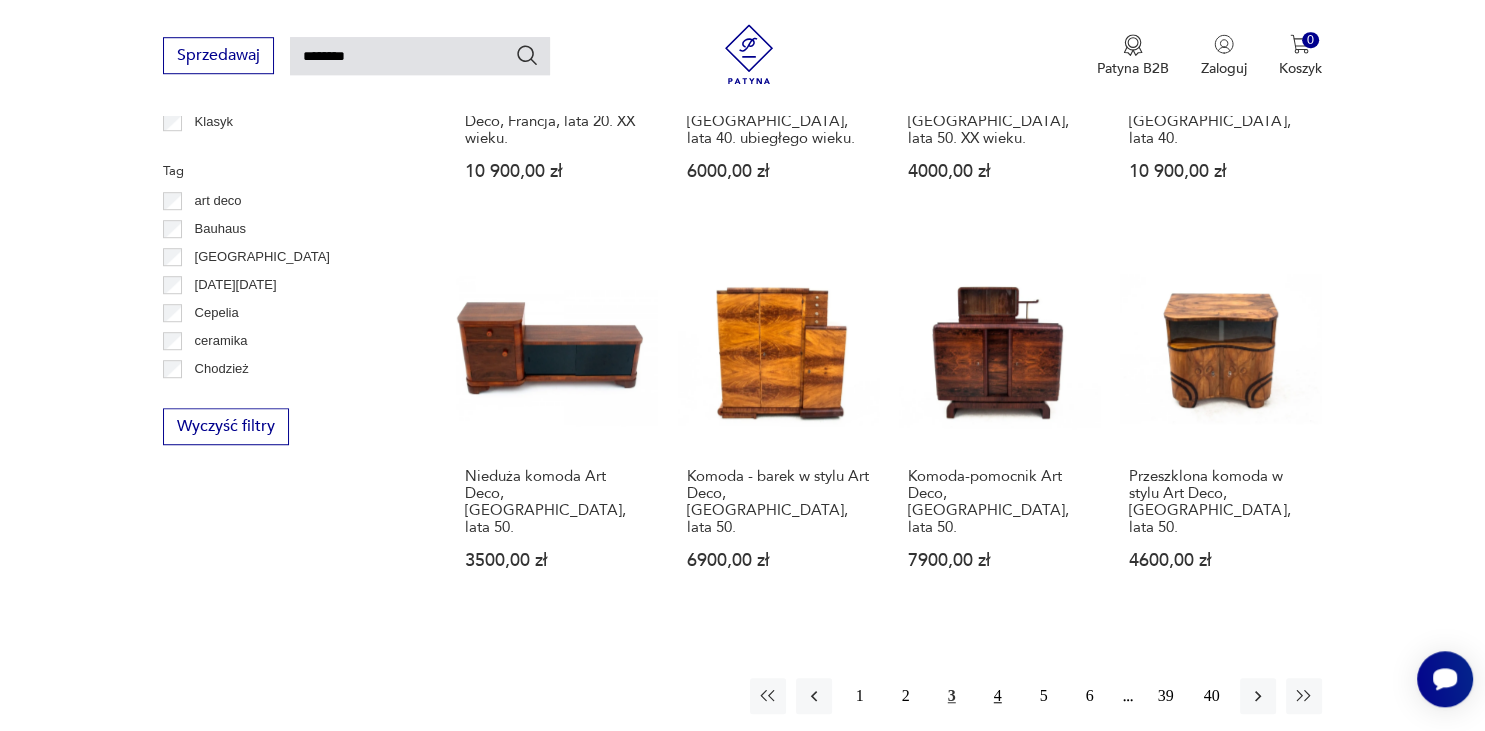 click on "4" at bounding box center (998, 696) 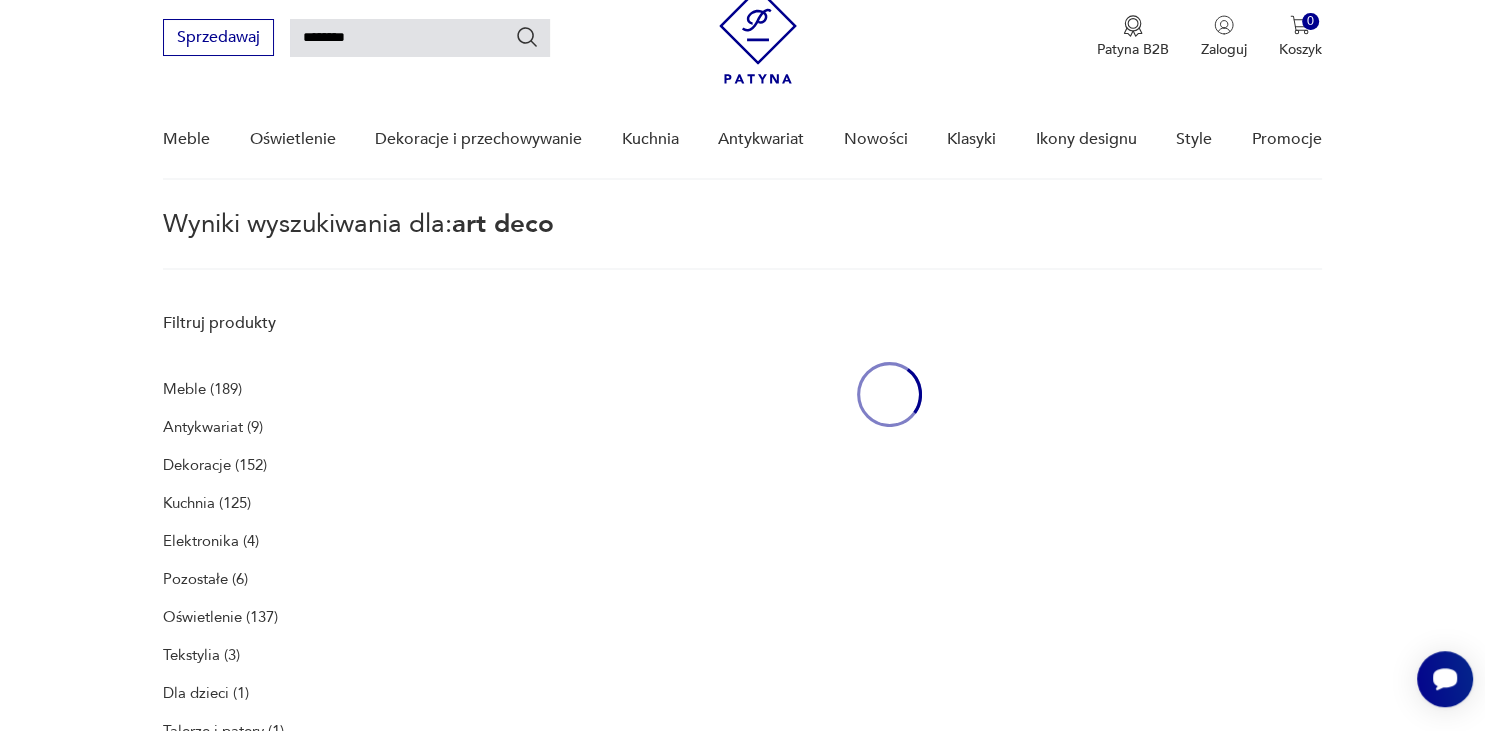 scroll, scrollTop: 69, scrollLeft: 0, axis: vertical 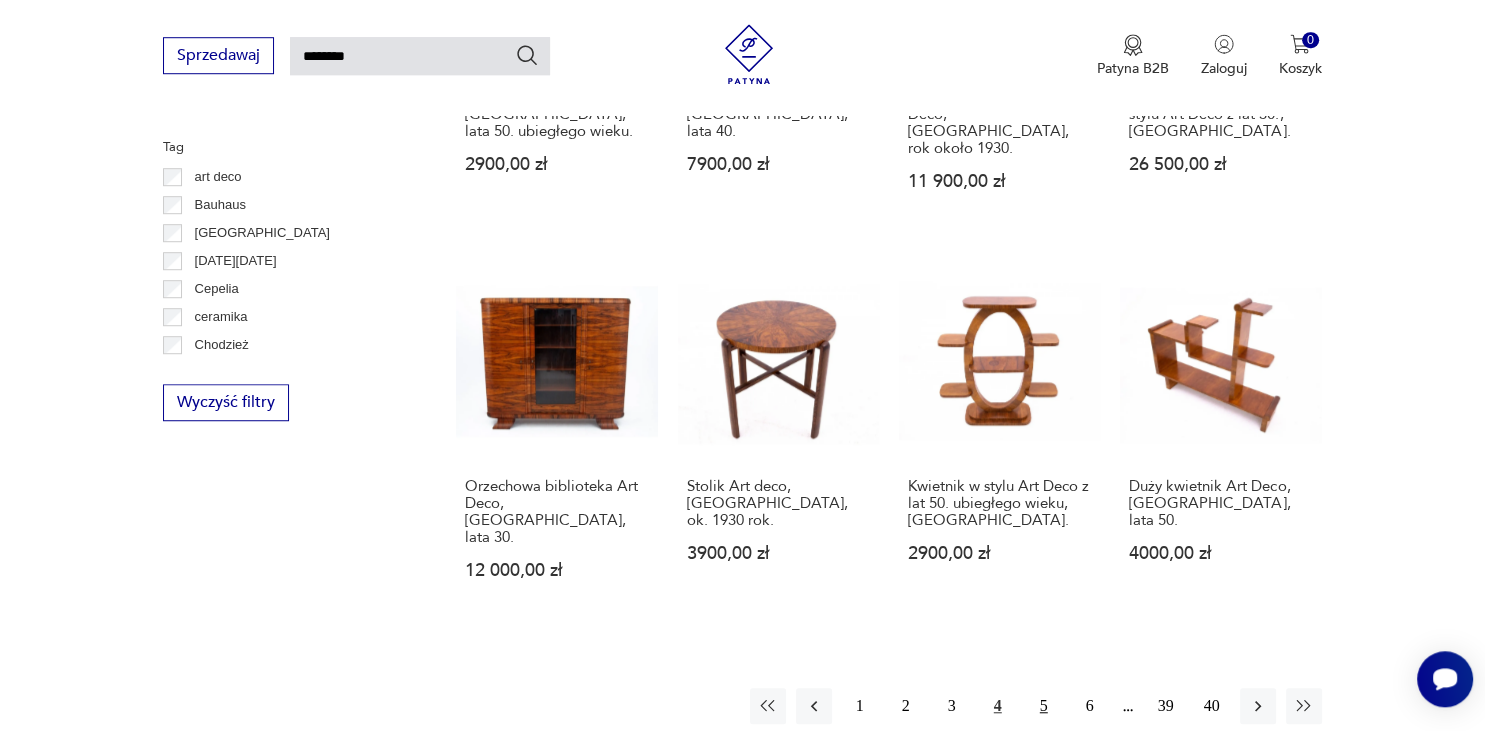 click on "5" at bounding box center (1044, 706) 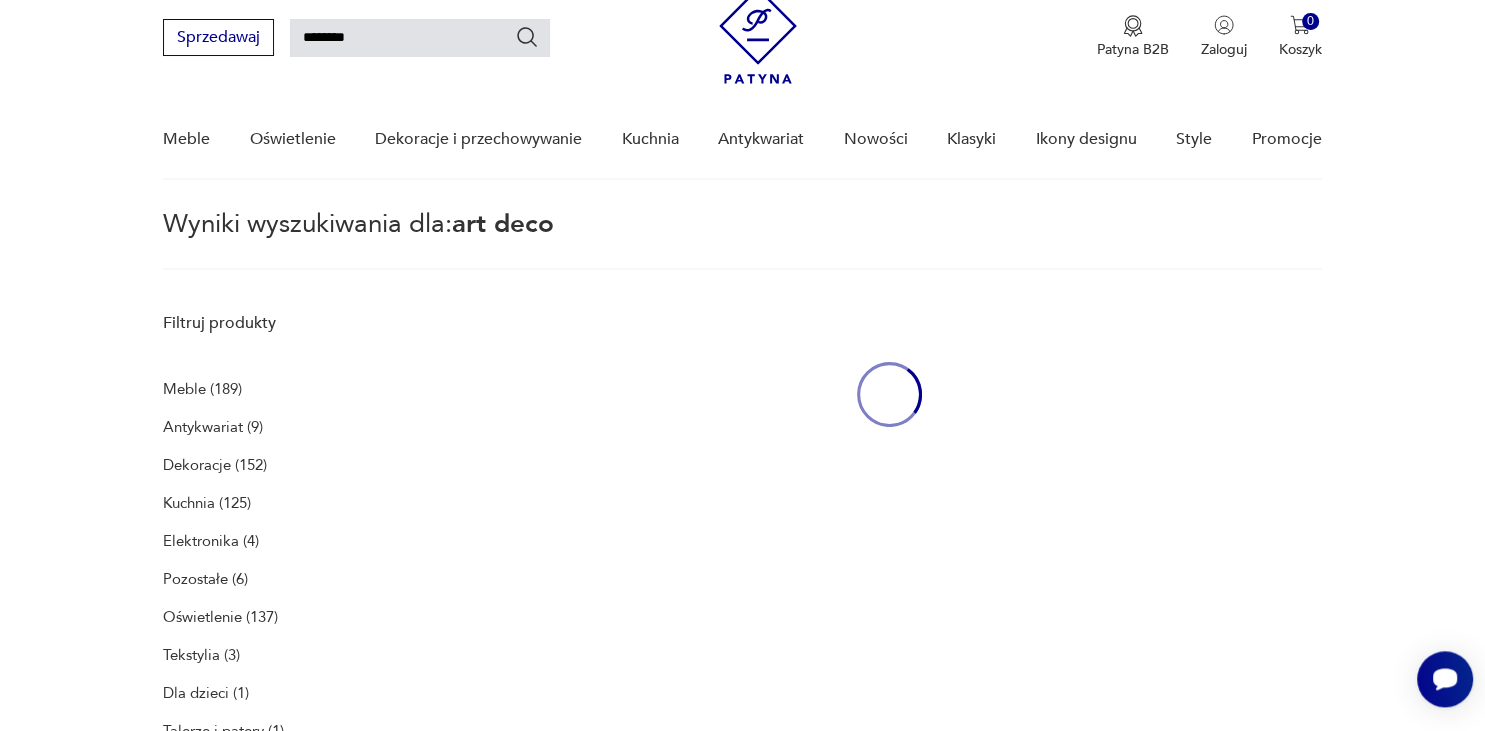 scroll, scrollTop: 69, scrollLeft: 0, axis: vertical 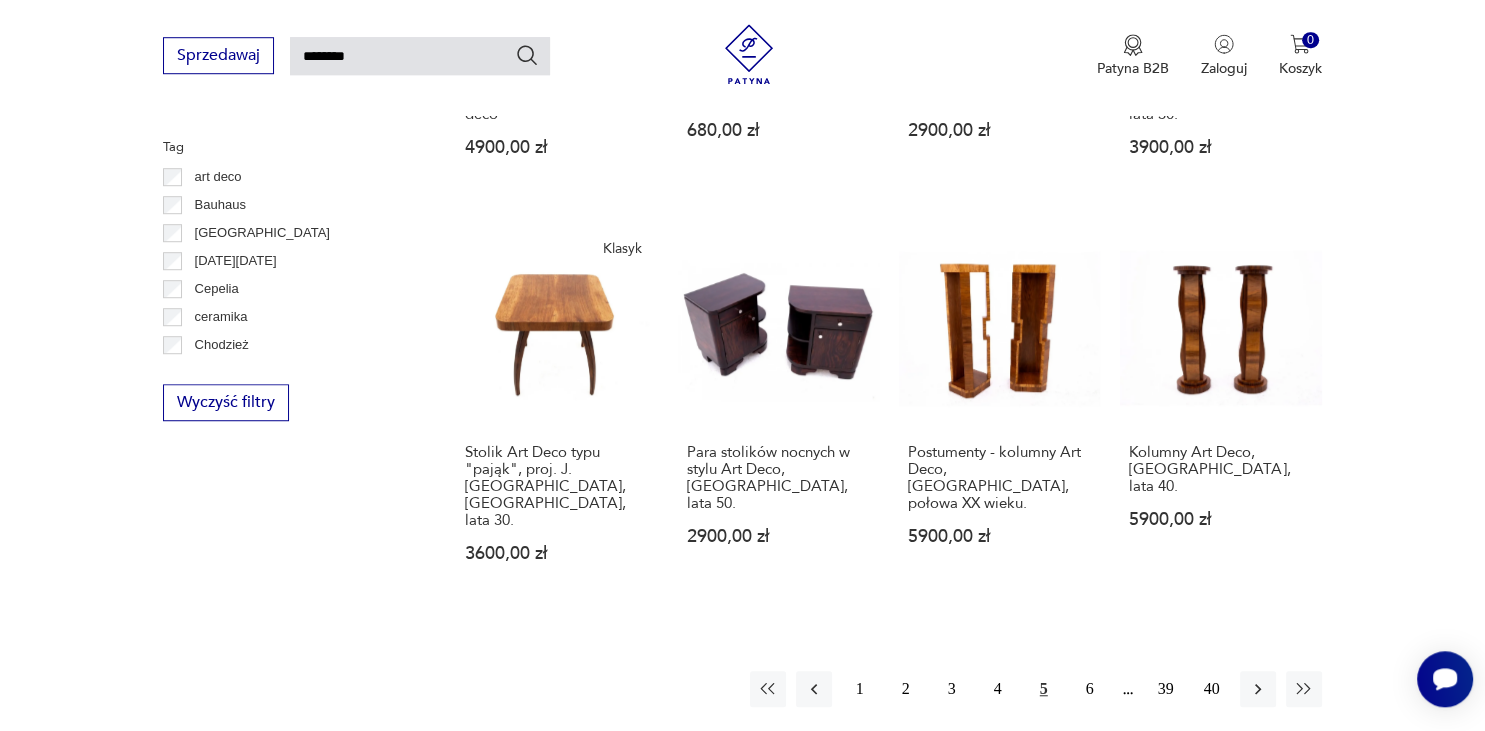 click on "Znaleziono  627   produktów Filtruj Sortuj według daty dodania Sortuj według daty dodania Okrągły stolik Art Deco, Francja, lata 30. XX wieku. 2500,00 zł Para stolików nocnych Art Deco z lat 50. XX wieku, [GEOGRAPHIC_DATA] 2900,00 zł Kwadratowy stolik w stylu Art Deco z lat 50., Polska. 4000,00 zł Wyjątkowy stolik Art Deco, [GEOGRAPHIC_DATA], ok. 1940 rok. 5500,00 zł Stolik Art Deco, [GEOGRAPHIC_DATA], rok ok. 1950. 2900,00 zł Stolik nocny Art Deco, [GEOGRAPHIC_DATA], lata 50. XX wieku. 1500,00 zł Stół, stolik art deco, dębowy fi 80 1900,00 zł Duża orzechowa witryna wisząca art deco, lata 30. 3200,00 zł Odnowiona serwantka, kredens, biblioteka, komoda z nadstawką art deco 4900,00 zł Kufer Art Deco, [GEOGRAPHIC_DATA] lata 30. 680,00 zł Stoliki nocne Art Deco, połowa XX wieku, [GEOGRAPHIC_DATA] 2900,00 zł Stolik pomocniczy Art Deco, [GEOGRAPHIC_DATA], lata 30. 3900,00 zł Klasyk Stolik Art Deco typu "pająk", proj. J. Halabala, Czechosłowacja, lata 30. 3600,00 zł Para stolików nocnych w stylu Art Deco, [GEOGRAPHIC_DATA], lata 50. 2900,00 zł 5900,00 zł" at bounding box center [888, -134] 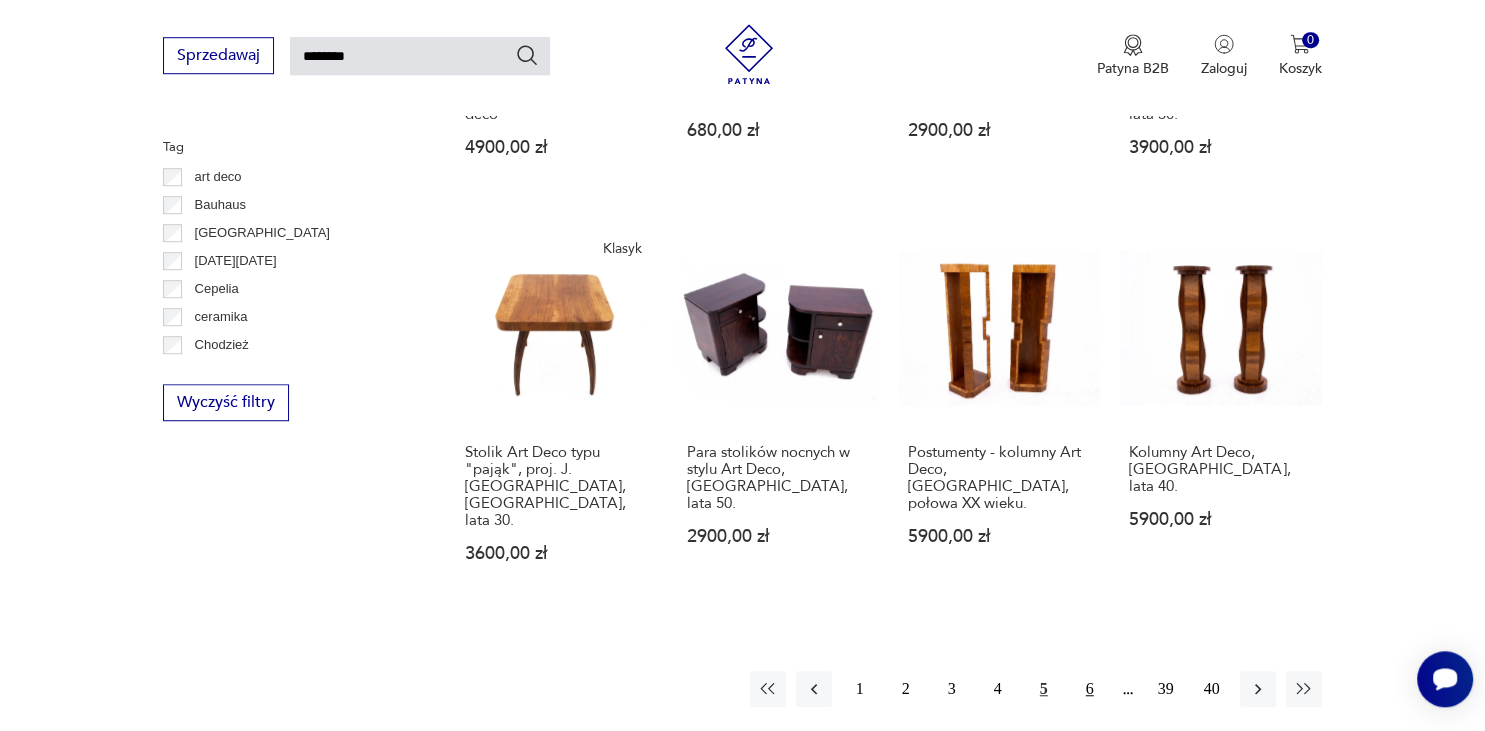 click on "6" at bounding box center [1090, 689] 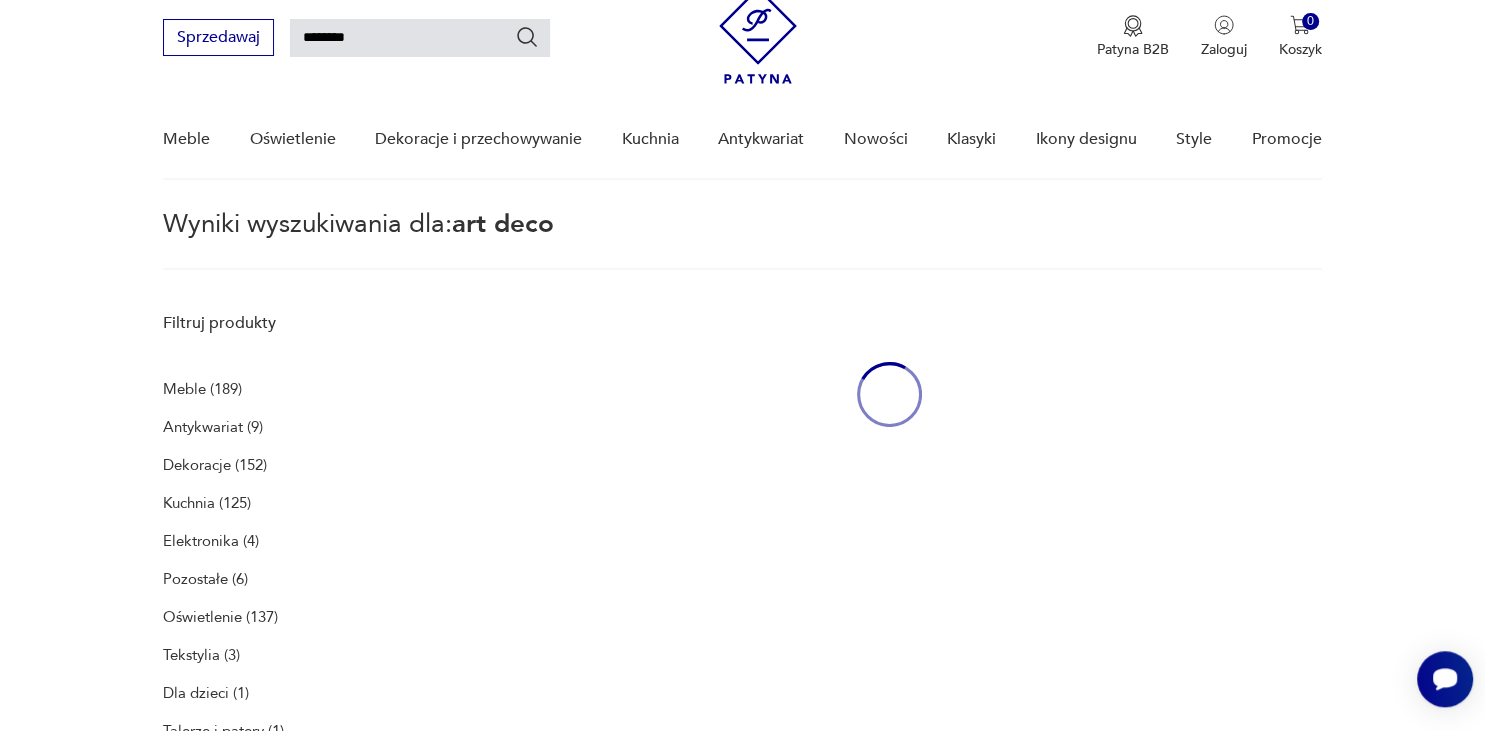 scroll, scrollTop: 69, scrollLeft: 0, axis: vertical 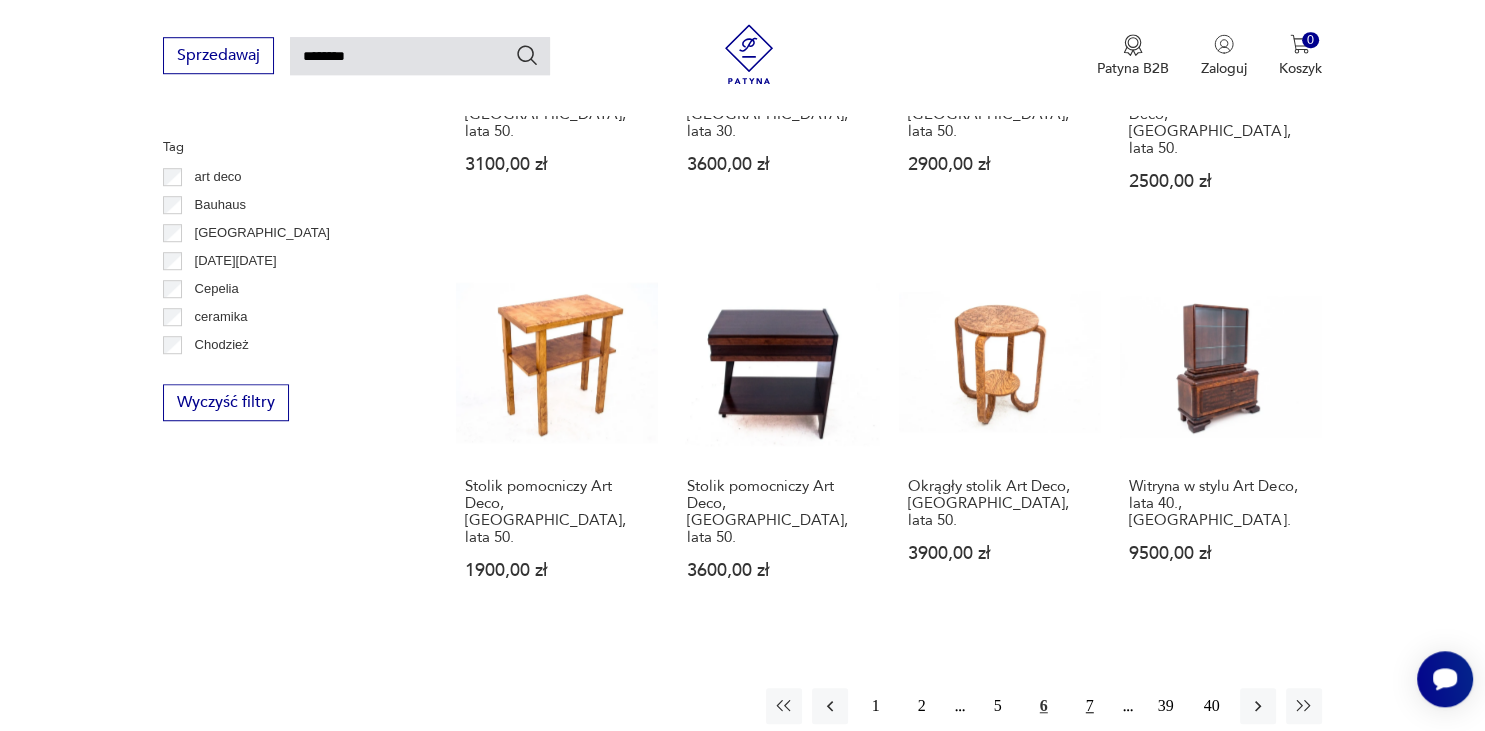 click on "7" at bounding box center [1090, 706] 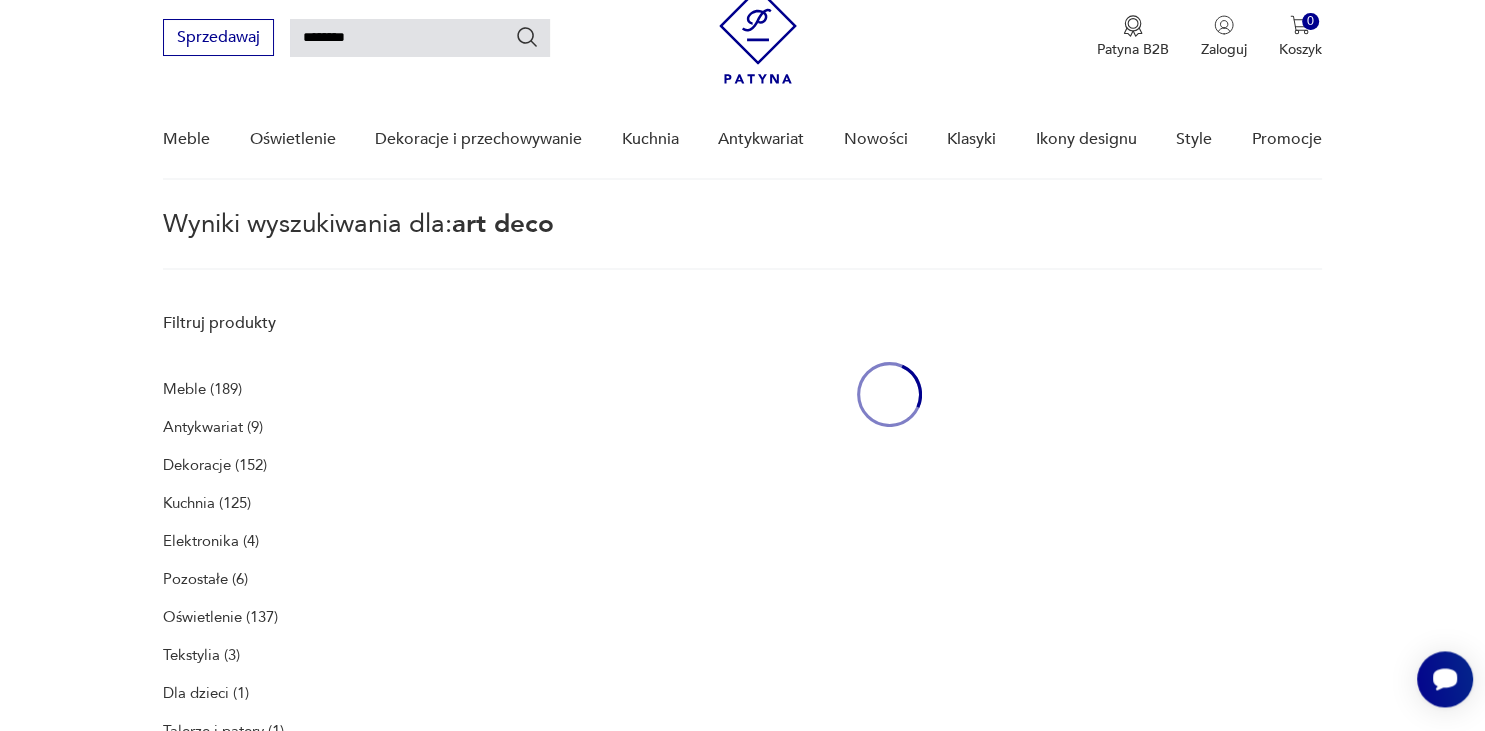 scroll, scrollTop: 69, scrollLeft: 0, axis: vertical 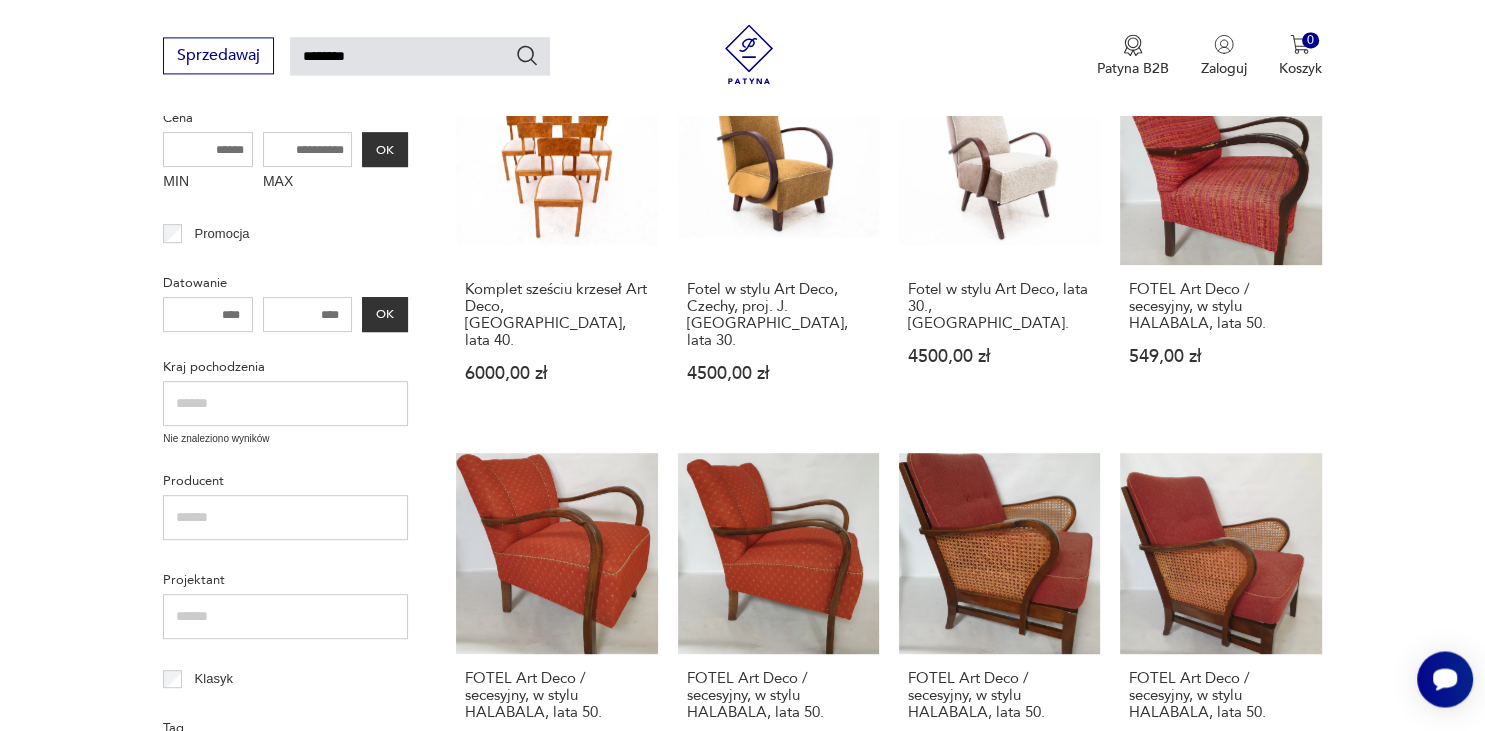 click on "Patyna B2B Zaloguj 0 Koszyk Twój koszyk ( 0 ) Brak produktów w koszyku IDŹ DO KOSZYKA" at bounding box center (1020, 56) 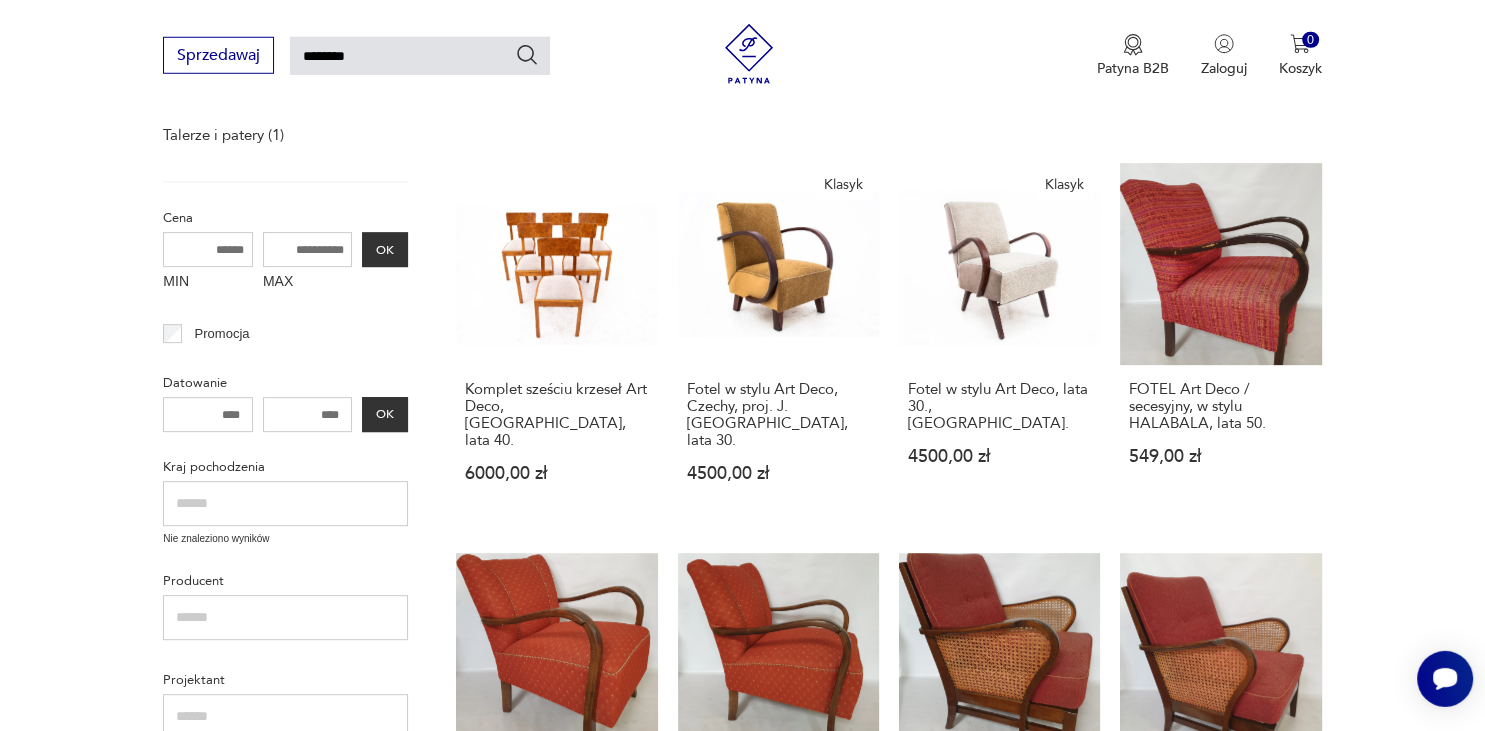 scroll, scrollTop: 660, scrollLeft: 0, axis: vertical 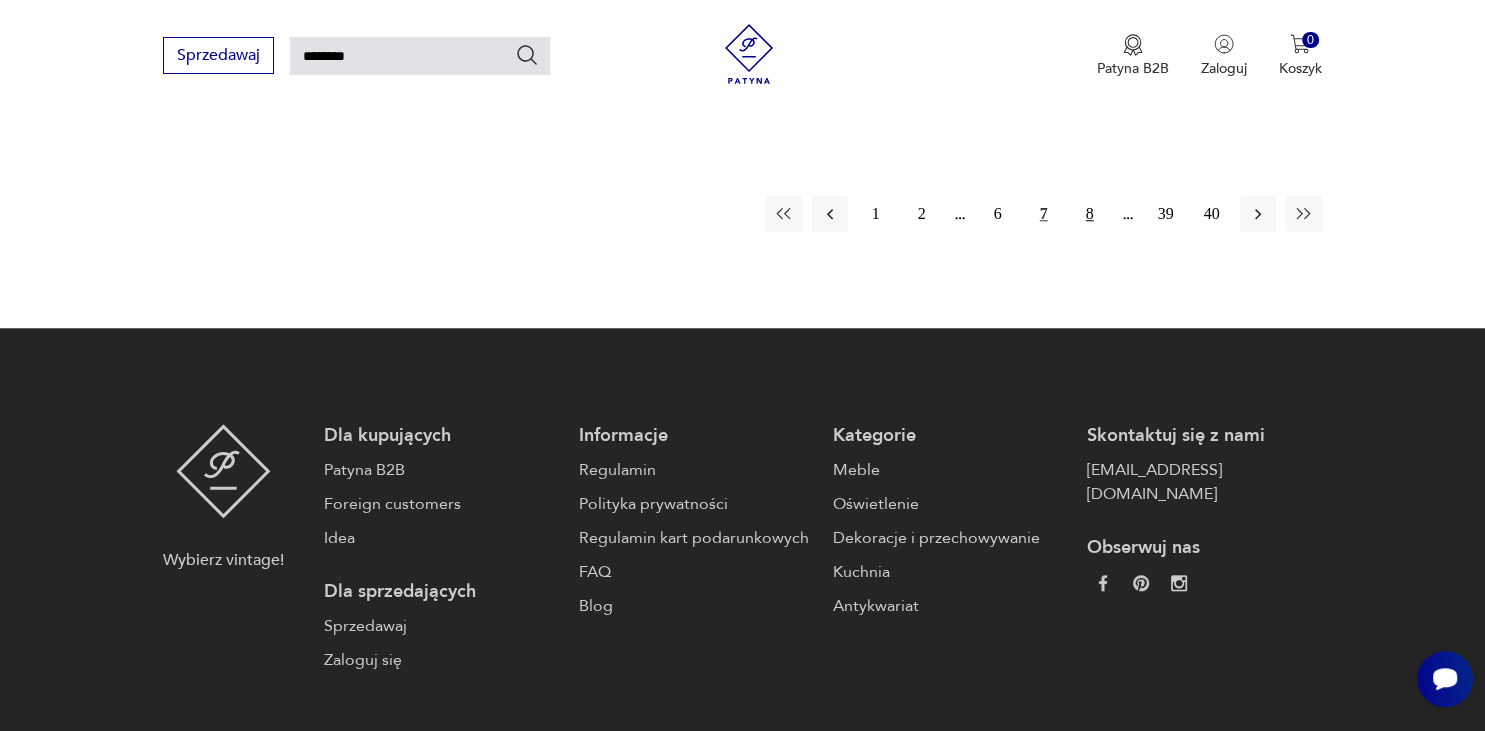 click on "8" at bounding box center (1090, 214) 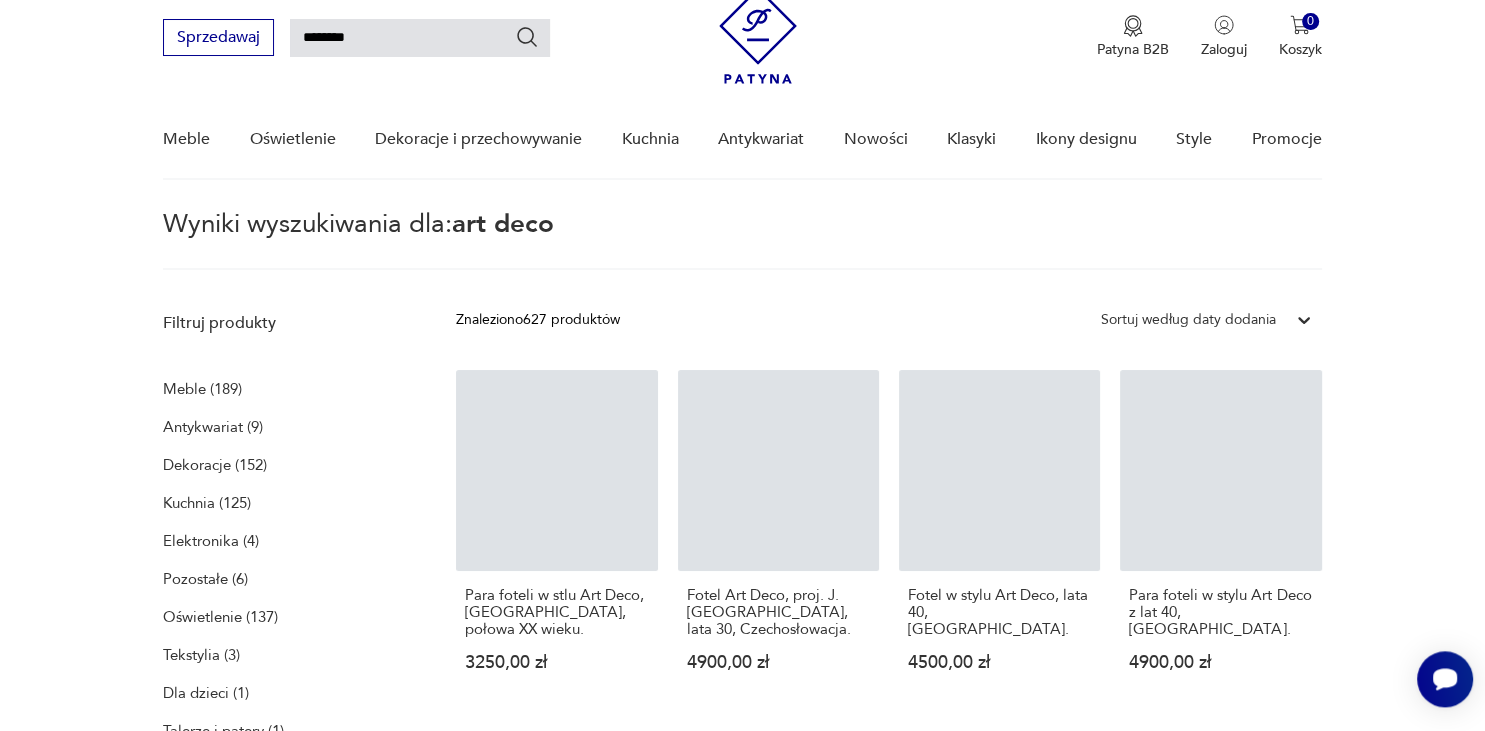 scroll, scrollTop: 69, scrollLeft: 0, axis: vertical 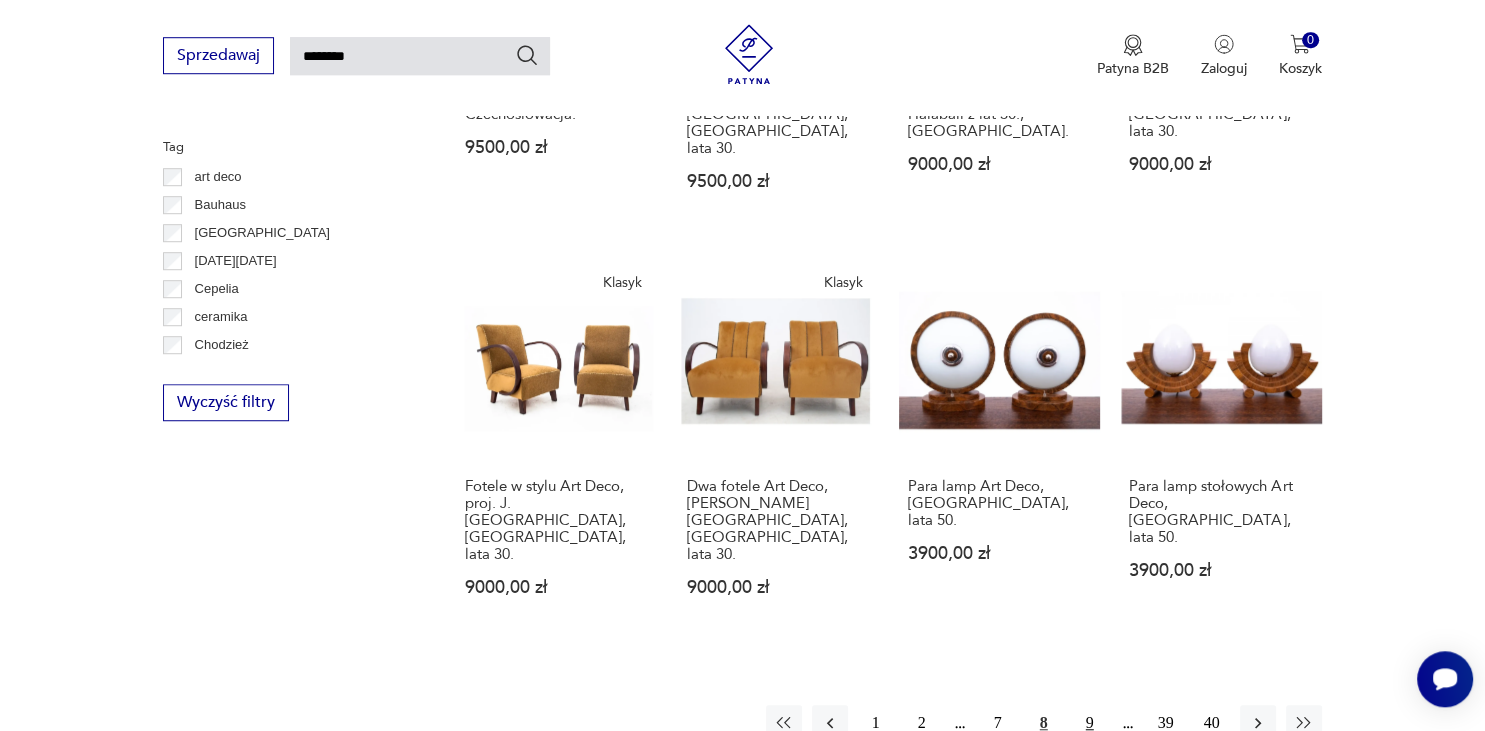click on "9" at bounding box center (1090, 723) 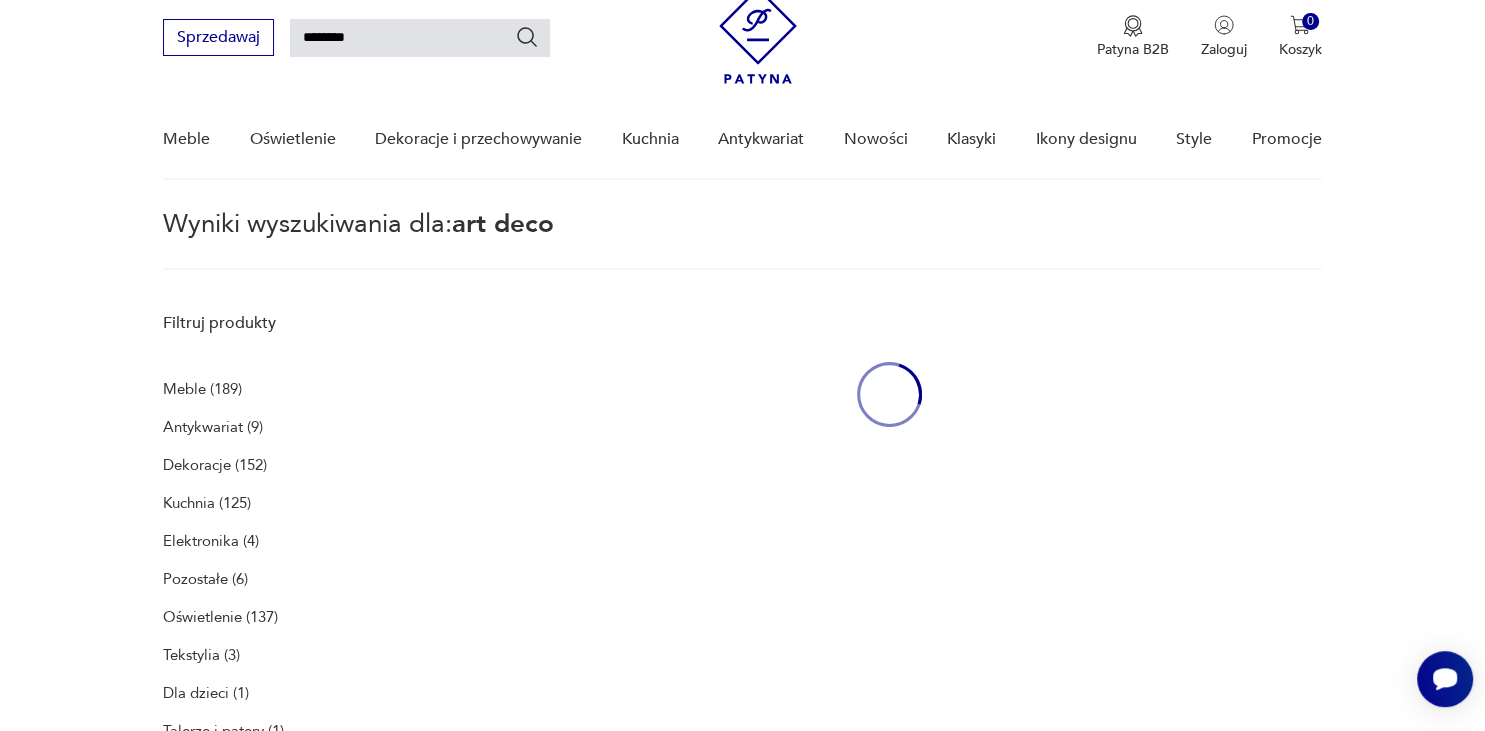 scroll, scrollTop: 69, scrollLeft: 0, axis: vertical 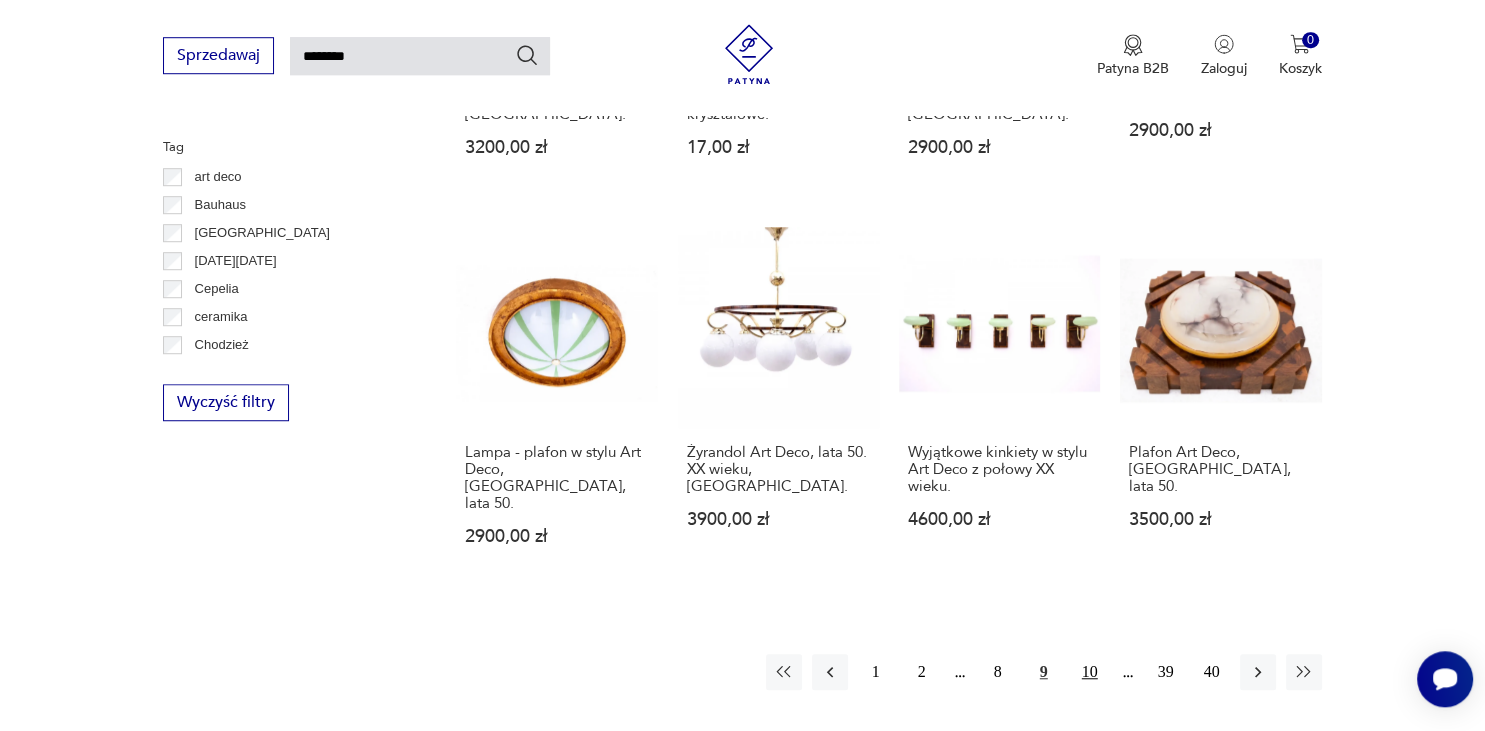 click on "10" at bounding box center [1090, 672] 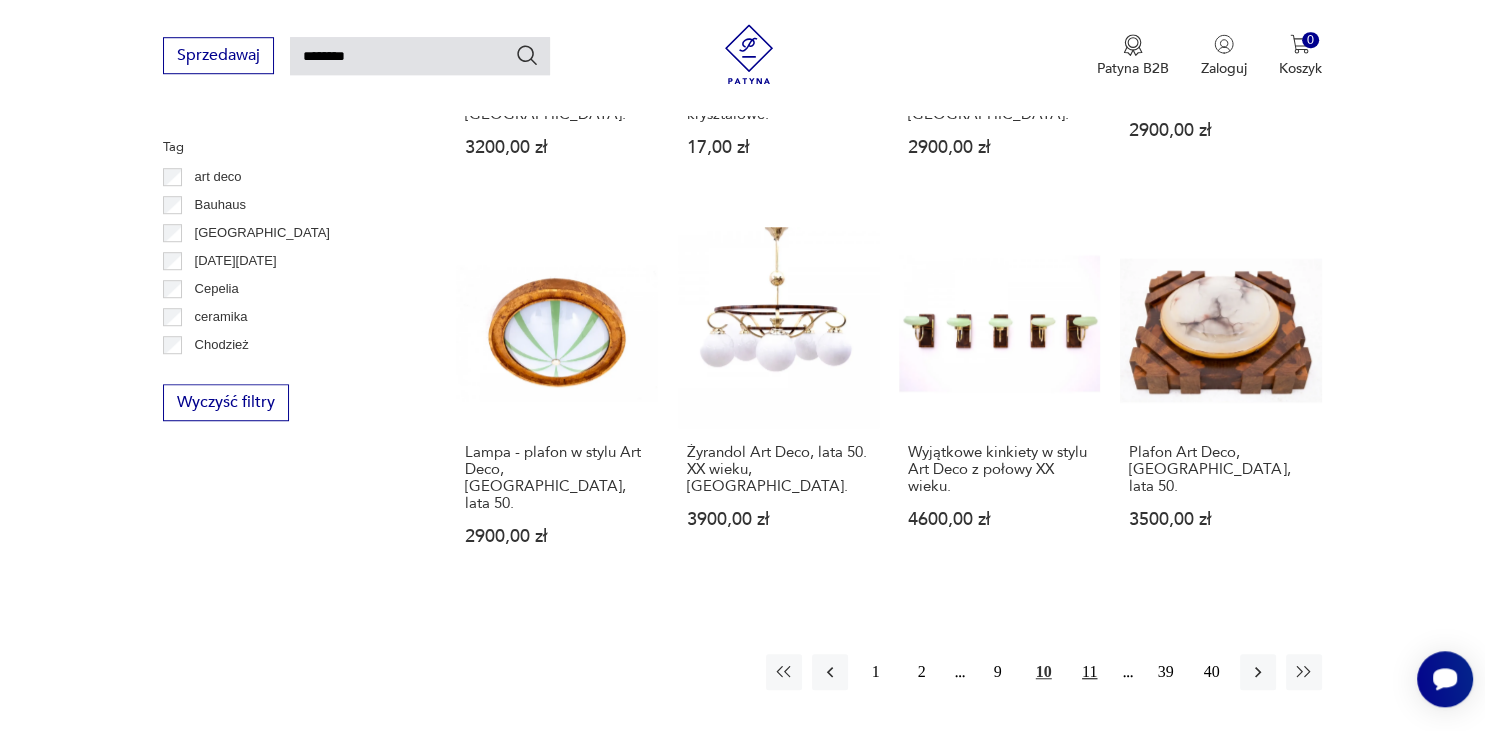 click on "11" at bounding box center (1090, 672) 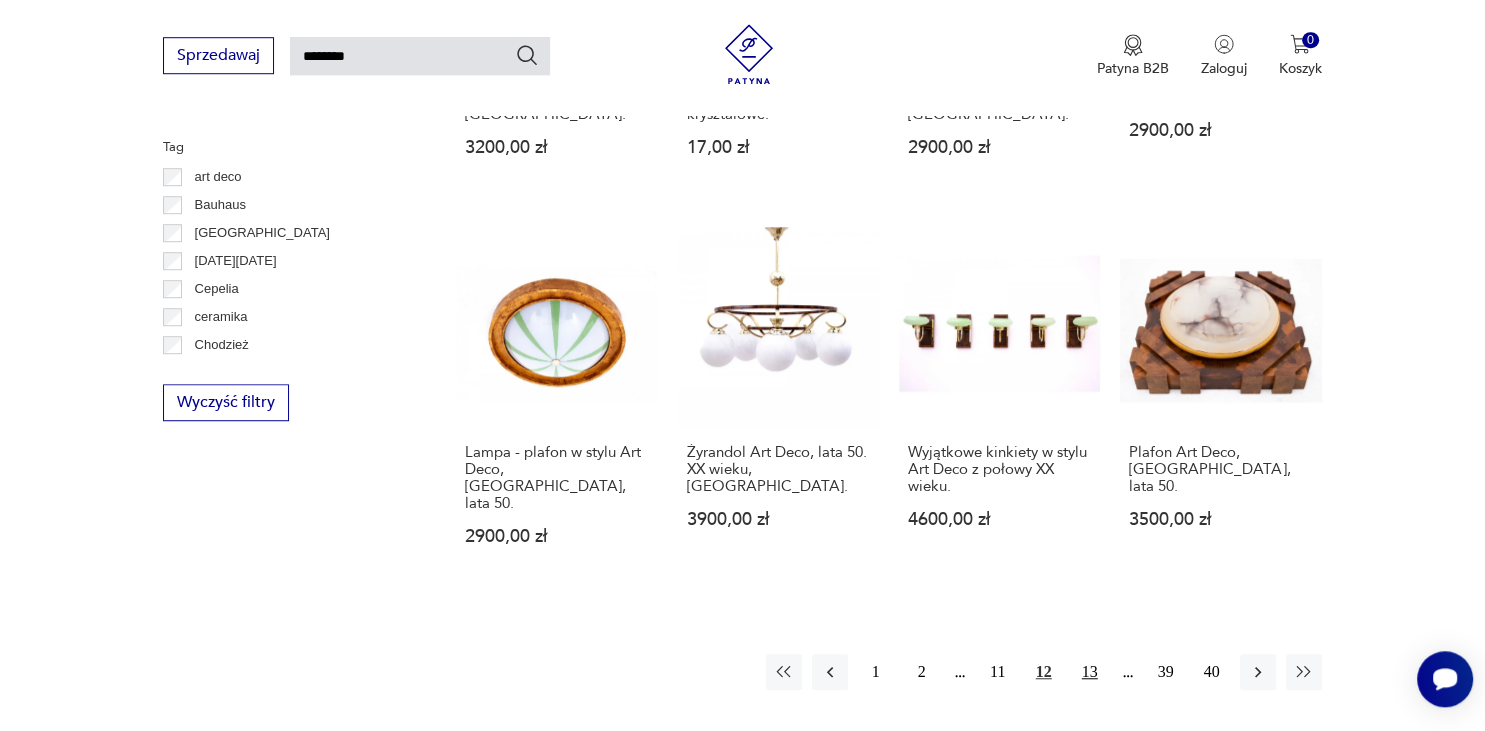click on "Znaleziono  627   produktów Filtruj Sortuj według daty dodania Sortuj według daty dodania Stołowa lampa Art Deco, rok około 1950, [GEOGRAPHIC_DATA] 3200,00 zł Lampa stołowa Art Deco, [GEOGRAPHIC_DATA], lata 50. 3200,00 zł Polski żyrandol w stylu Art Deco z połowy XX wieku. 3500,00 zł Komplet pięciu kinkietów w stylu Art Deco, [GEOGRAPHIC_DATA], lata 50. 4900,00 zł Żyrandol z połowy XX wieku w stylu Art Deco, [GEOGRAPHIC_DATA] 3500,00 zł Stołowa lampa w stylu Art Deco z połowa XX wieku, [GEOGRAPHIC_DATA] 2900,00 zł Lampa stołowa Art Deco z lat 50., [GEOGRAPHIC_DATA] 2900,00 zł Żyrandol w stylu Art Deco, połowa XX wieku, [GEOGRAPHIC_DATA] 2900,00 zł Stołowa lampa Art Deco, połowa XX wieku, Polska. 3200,00 zł Kieliszki art deco, kolekcjonerskie, kryształowe. 17,00 zł Żyrandol Art Deco z lat 40. ubiegłego wieku, [GEOGRAPHIC_DATA] 2900,00 zł Lampa sufitowa/plafon Art Deco 2900,00 zł Lampa - plafon w stylu Art Deco, [GEOGRAPHIC_DATA], lata 50. 2900,00 zł Żyrandol Art Deco, lata 50. XX wieku, [GEOGRAPHIC_DATA] 3900,00 zł 4600,00 zł Plafon Art Deco, [GEOGRAPHIC_DATA], lata 50." at bounding box center [888, -143] 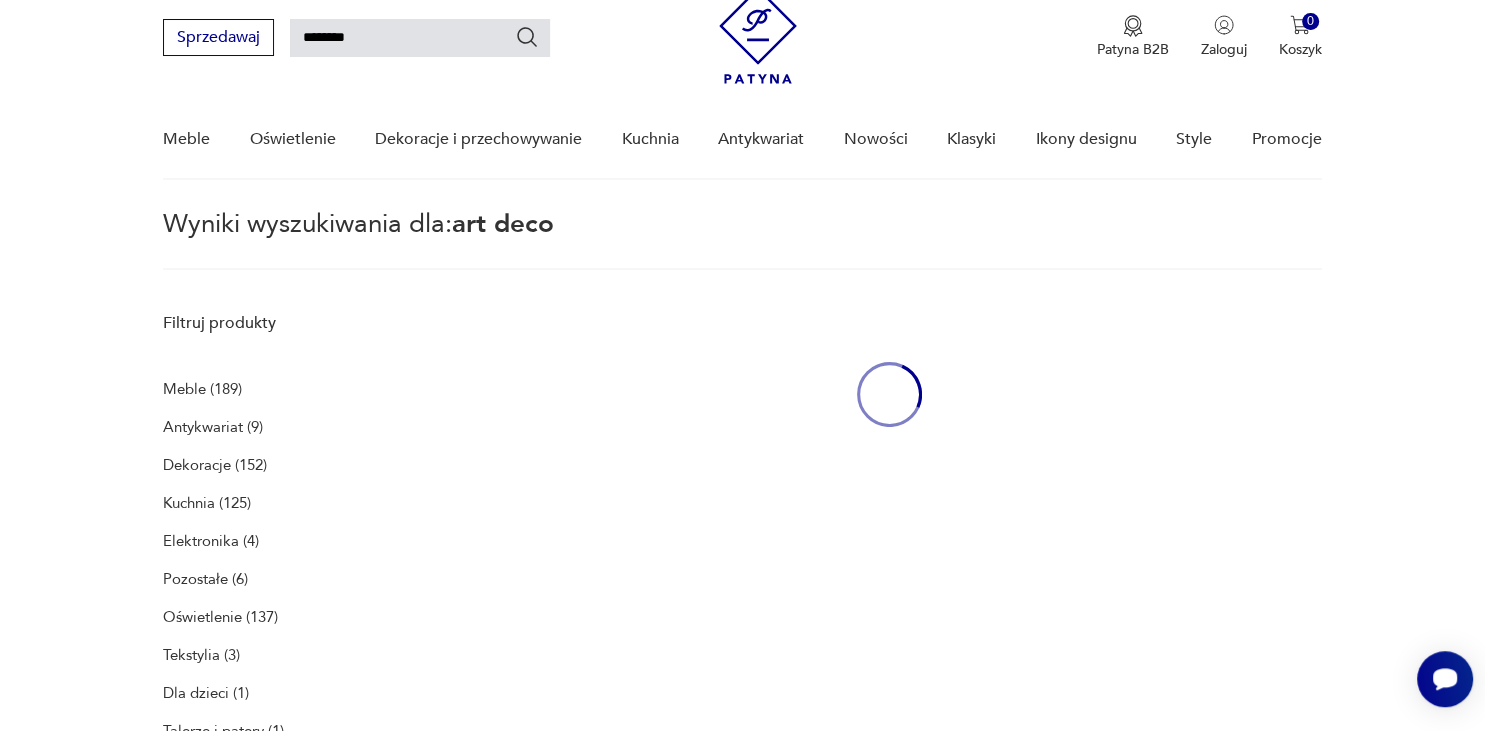 scroll, scrollTop: 69, scrollLeft: 0, axis: vertical 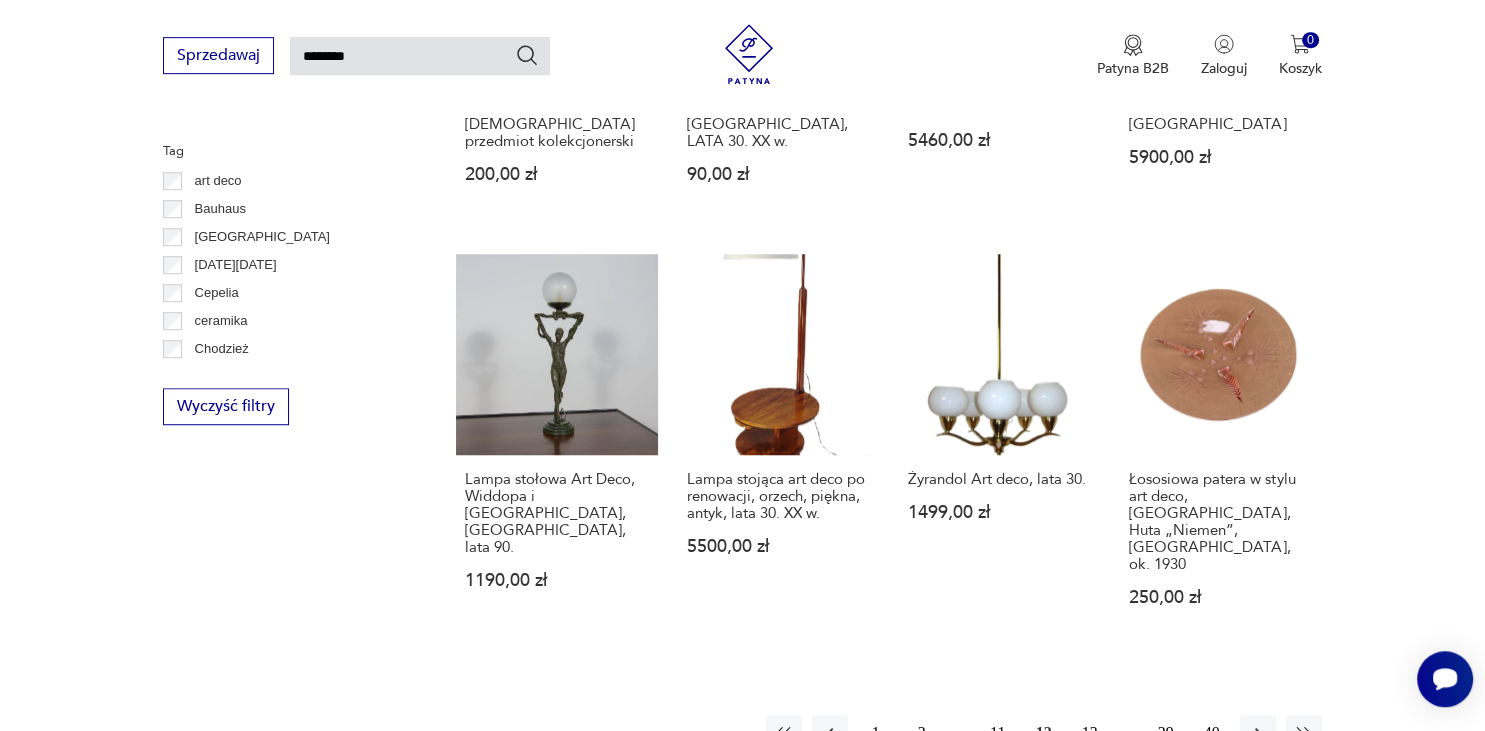 click on "13" at bounding box center (1090, 733) 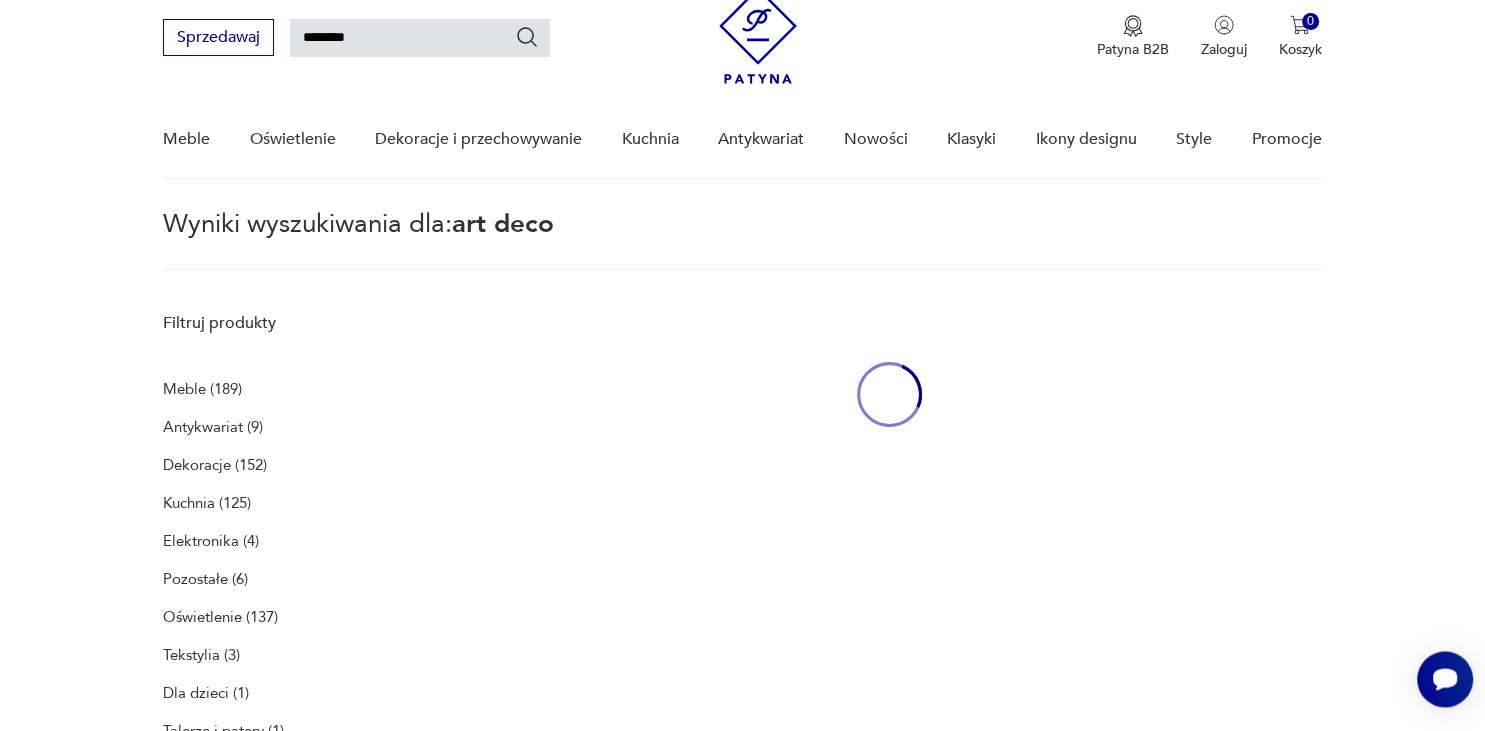 scroll, scrollTop: 69, scrollLeft: 0, axis: vertical 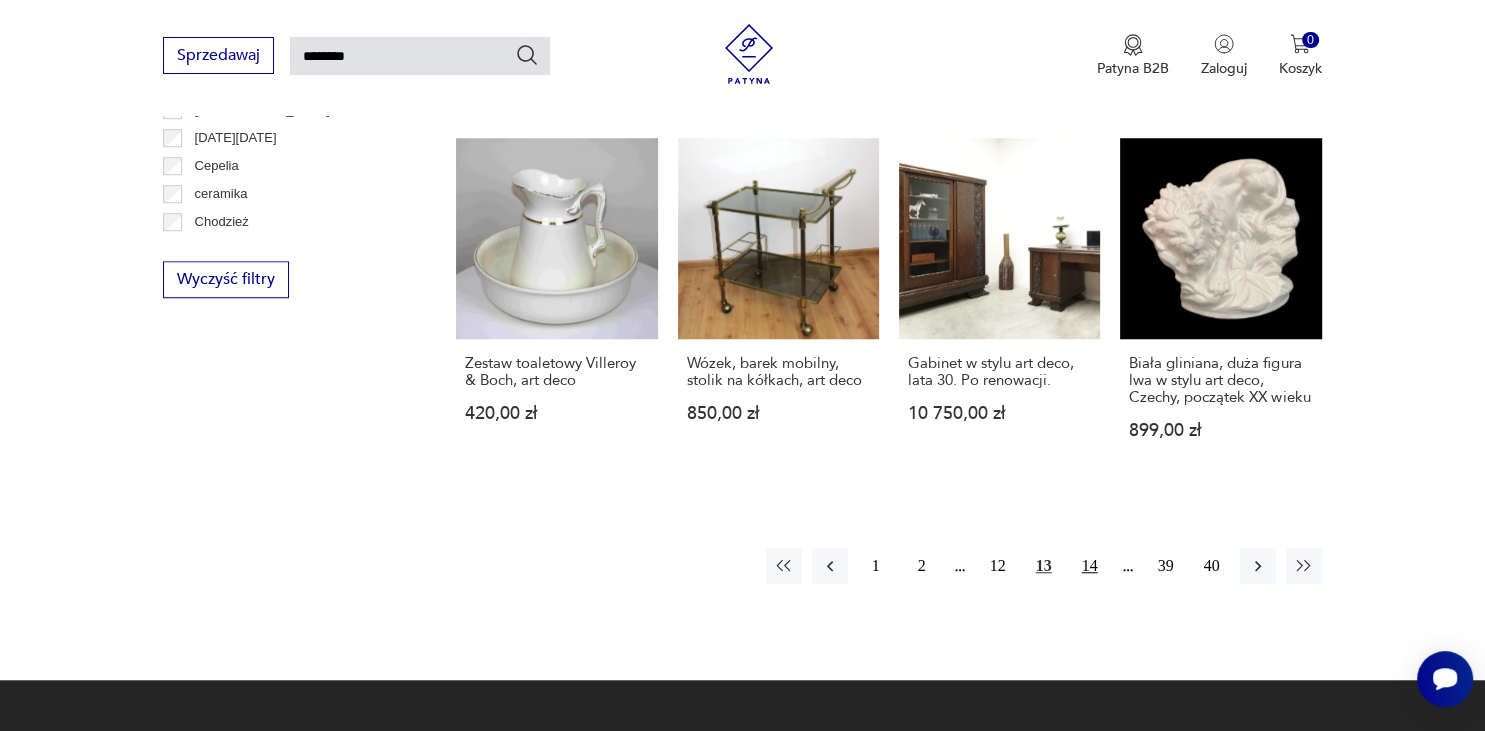 click on "14" at bounding box center (1090, 566) 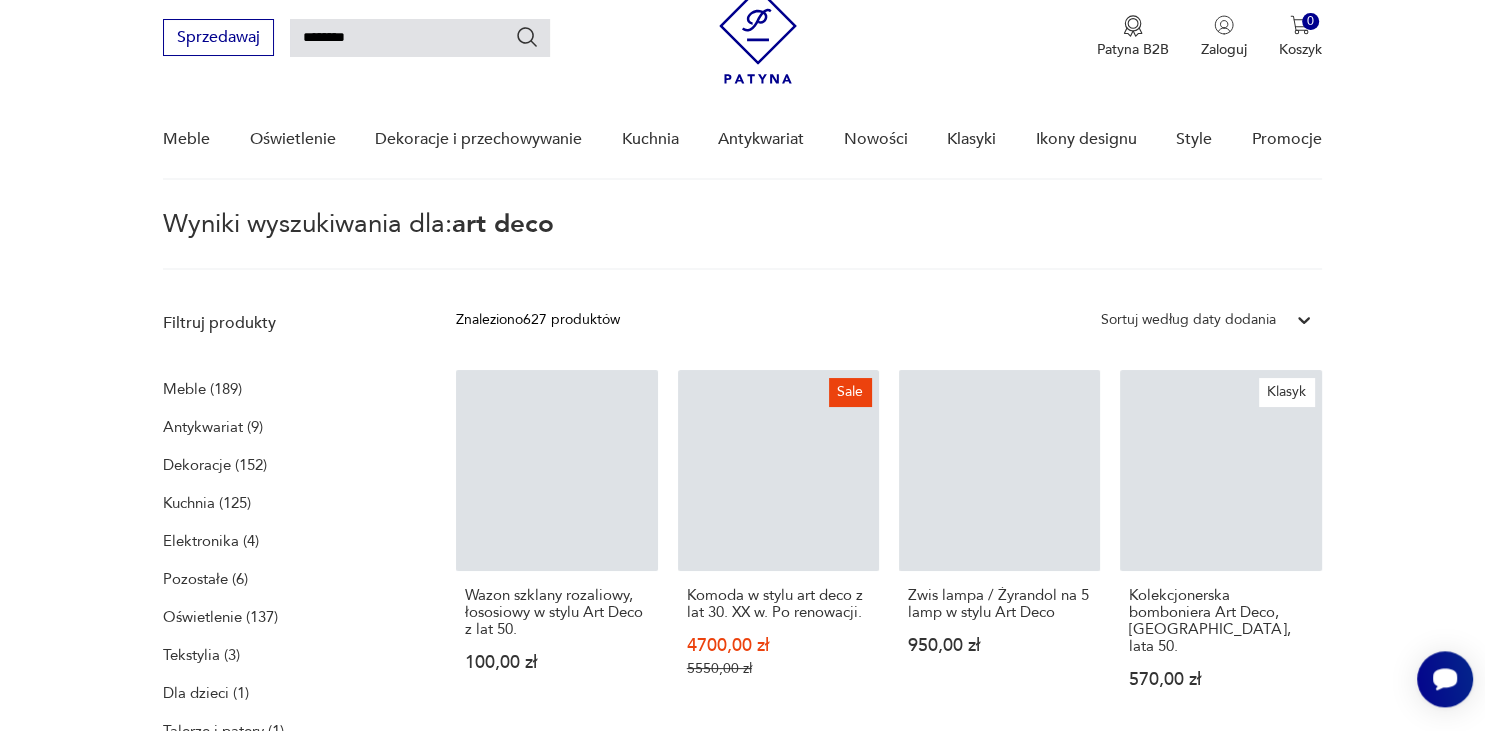 scroll, scrollTop: 69, scrollLeft: 0, axis: vertical 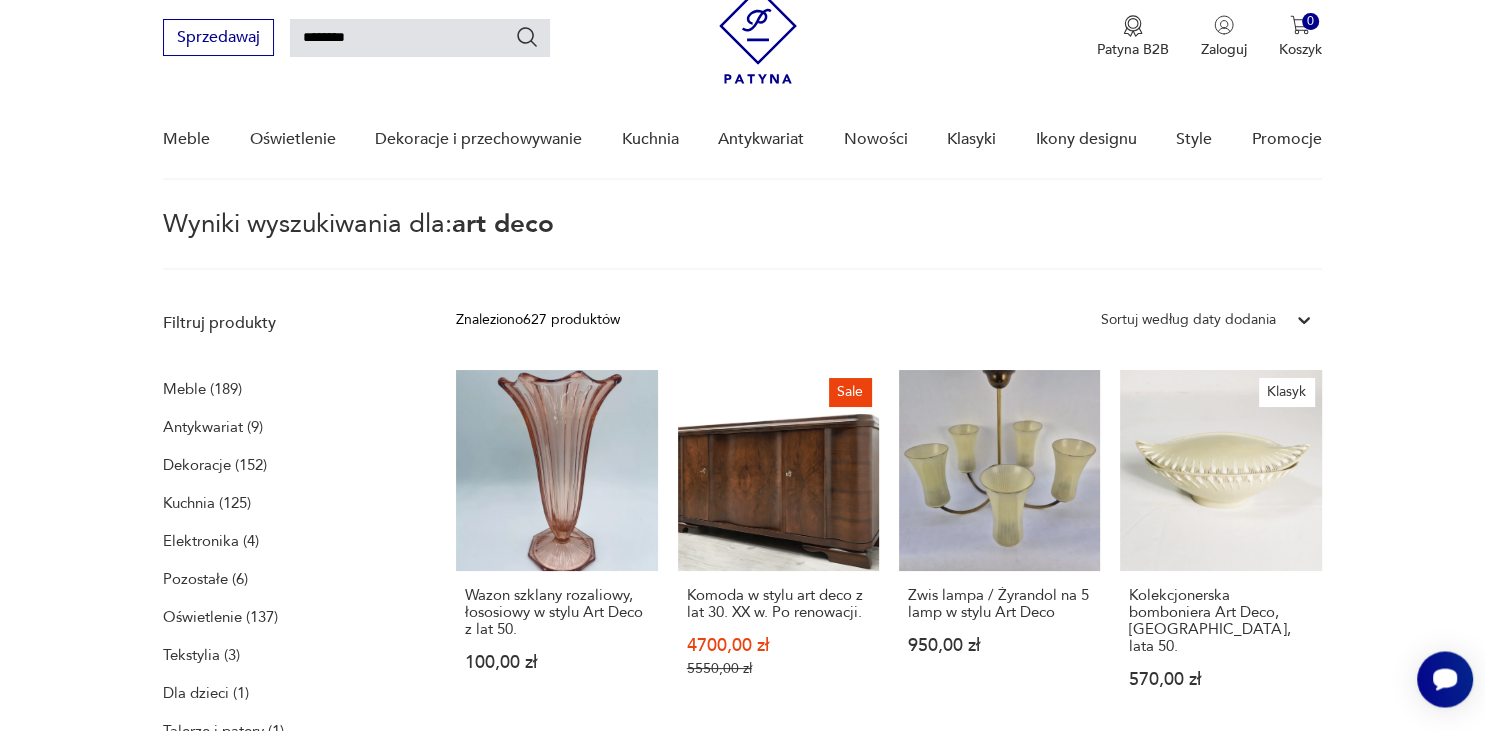 click on "Filtruj produkty Meble (189) Antykwariat (9) Dekoracje (152) Kuchnia (125) Elektronika (4) Pozostałe (6) Oświetlenie (137) Tekstylia (3) Dla dzieci (1) Talerze i patery (1) Cena MIN MAX OK Promocja Datowanie OK Kraj pochodzenia Nie znaleziono wyników Producent Projektant Klasyk Tag art deco Bauhaus [GEOGRAPHIC_DATA] [DATE][DATE] Cepelia ceramika Chodzież Ćmielów Wyczyść filtry Znaleziono  627   produktów Filtruj Sortuj według daty dodania Sortuj według daty dodania Wazon szklany rozaliowy, łososiowy w stylu Art Deco z lat 50. 100,00 zł Sale Komoda w stylu art deco z lat 30. XX w. Po renowacji. 4700,00 zł 5550,00 zł Zwis lampa / Żyrandol na 5 lamp w stylu Art Deco 950,00 zł Klasyk Kolekcjonerska bomboniera Art Deco, Włocławek, lata 50. 570,00 zł Sale Kwadratowy stolik kawowy w stylu art deco, [DEMOGRAPHIC_DATA] lata 50. 801,00 zł 890,00 zł Para kinkietów w stylu Art Deco, TZ Schmitz Leuchten, [GEOGRAPHIC_DATA], lata 70. 999,00 zł Popielnica obrotowa Art Deco, [PERSON_NAME], [DEMOGRAPHIC_DATA], lata 60. 230,00 zł 3900,00 zł 1" at bounding box center [742, 1251] 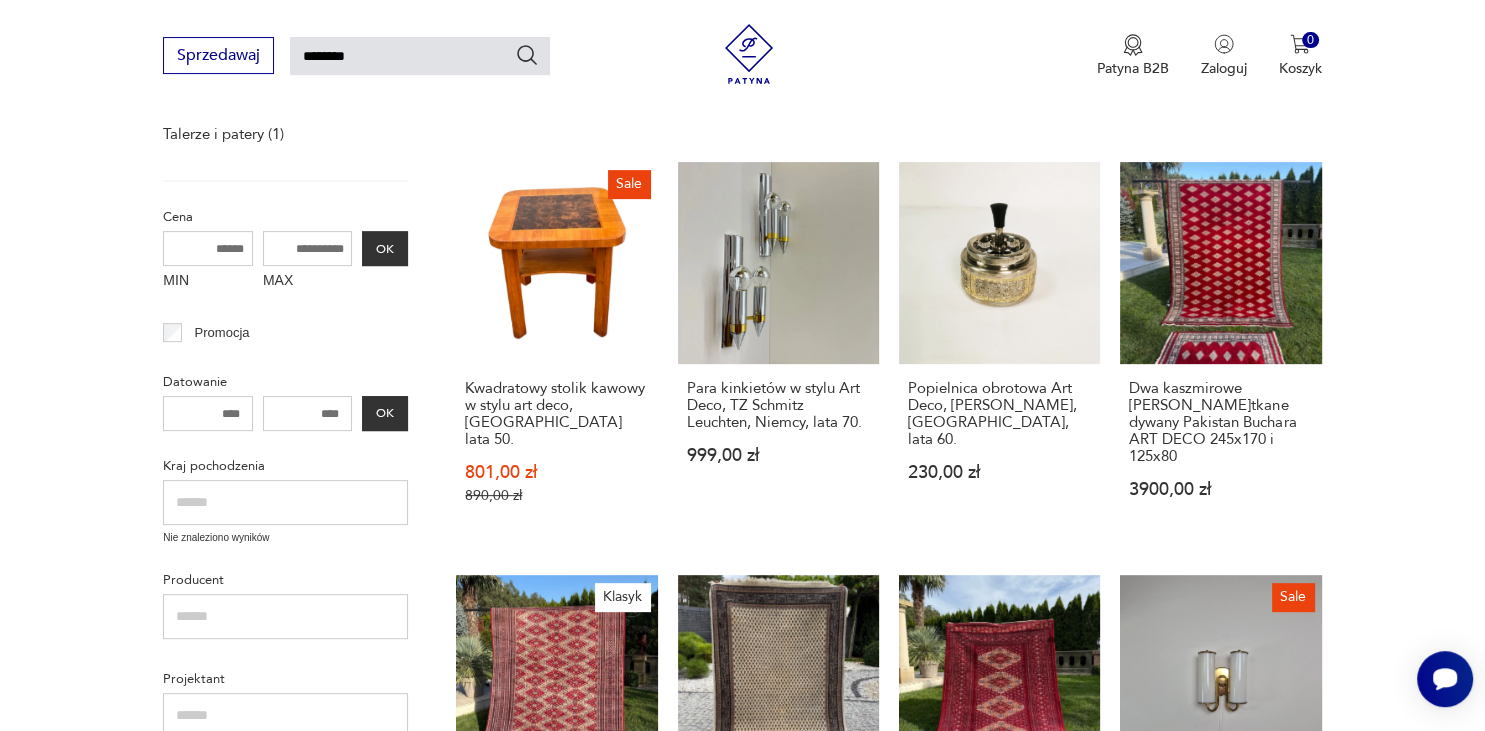 scroll, scrollTop: 766, scrollLeft: 0, axis: vertical 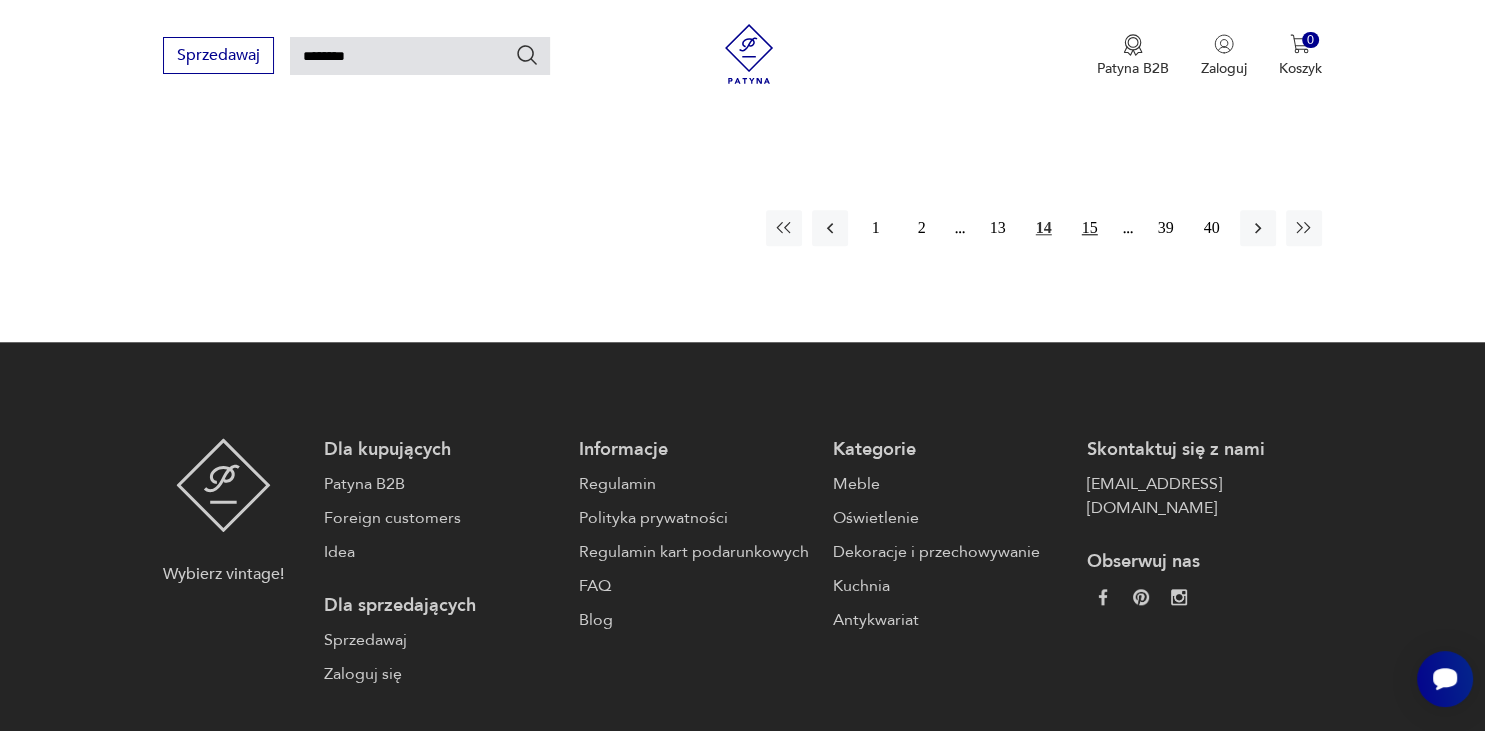 click on "15" at bounding box center [1090, 228] 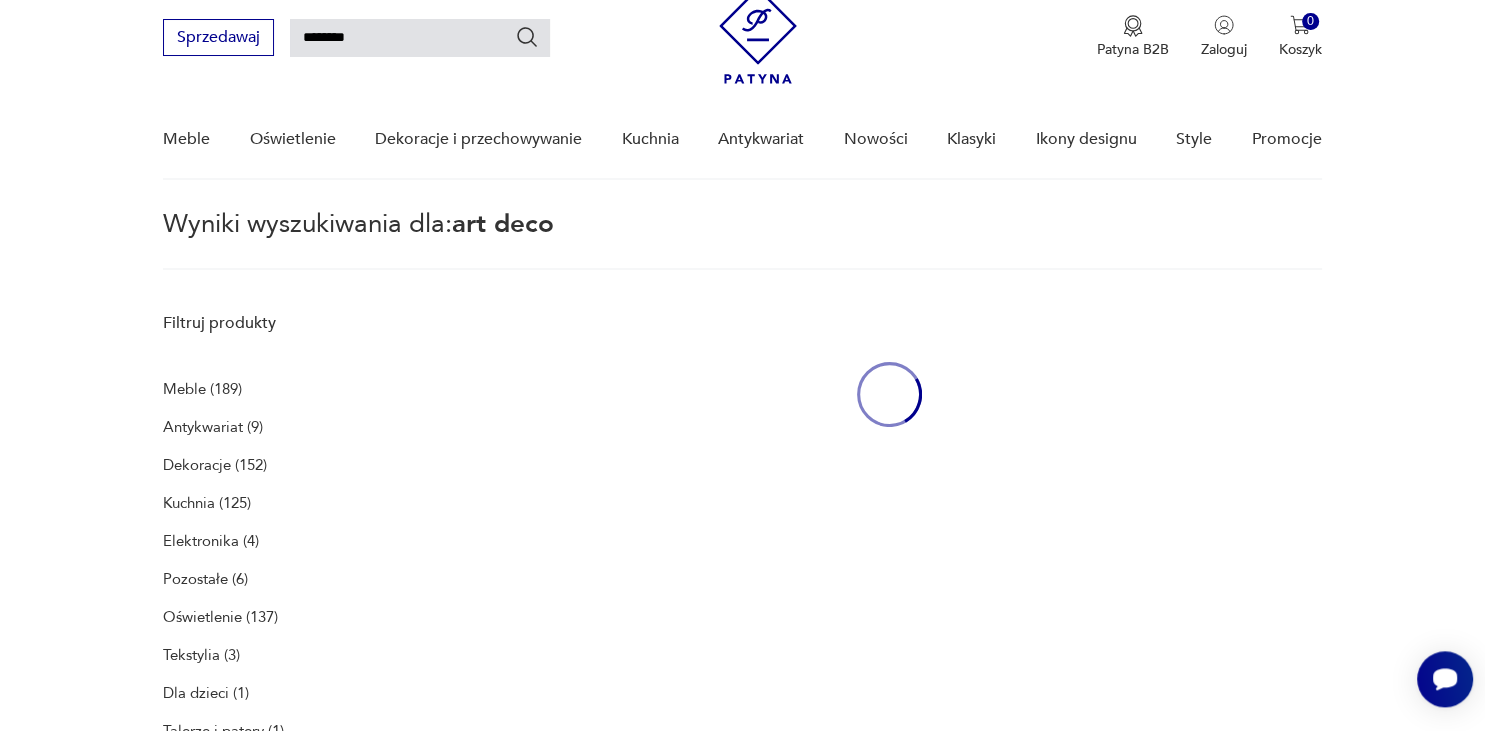 scroll, scrollTop: 69, scrollLeft: 0, axis: vertical 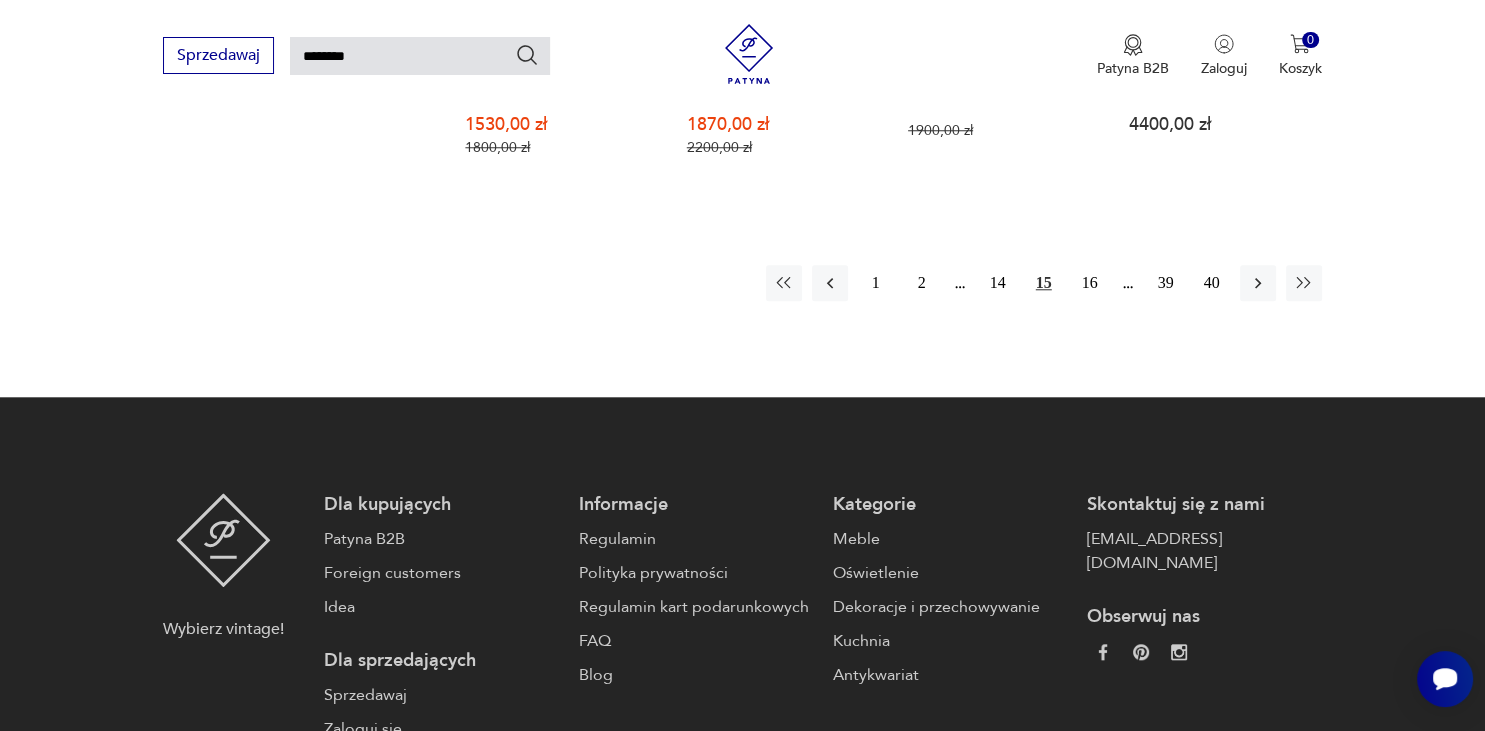 click on "Znaleziono  627   produktów Filtruj Sortuj według daty dodania Sortuj według daty dodania Gazetnik z mosiądzu Art Deco, [GEOGRAPHIC_DATA] lata 50. 980,00 zł Stół Art Deco, lata 50. 3700,00 zł Para drewnianych krzeseł Art Deco, Thonet, [GEOGRAPHIC_DATA], lata 30. 860,00 zł Sale Kryształowa popielniczka Art Deco 408,00 zł 480,00 zł Sale Korek z kulą Art Deco, [GEOGRAPHIC_DATA], l. 20. 306,00 zł 360,00 zł Sale Wazon Art Deco, huta Niemen, [GEOGRAPHIC_DATA], lata 30. 1360,00 zł 1600,00 zł Sale Wysoki wazon okuty srebrem Art Deco, Francja 1955,00 zł 2300,00 zł Sale Kryształowa patera Art Deco, Sandrik, lata 20. 1955,00 zł 2300,00 zł Sale Geometryczna taca Art Deco, Sandrik, lata 20. 1020,00 zł 1200,00 zł Sale Taca Art deco, Sandrik, lata 20. 1360,00 zł 1600,00 zł Sale Serwis do wódki Art deco, szklo kryształowe, Moser 1920 3230,00 zł 3800,00 zł Sale Kryształowy shaker do drinków Art Deco 1190,00 zł 1400,00 zł Sale Bomboniera Art deco, zdobiona srebrem, Moser 1530,00 zł 1800,00 zł Sale 1870,00 zł" at bounding box center (888, -575) 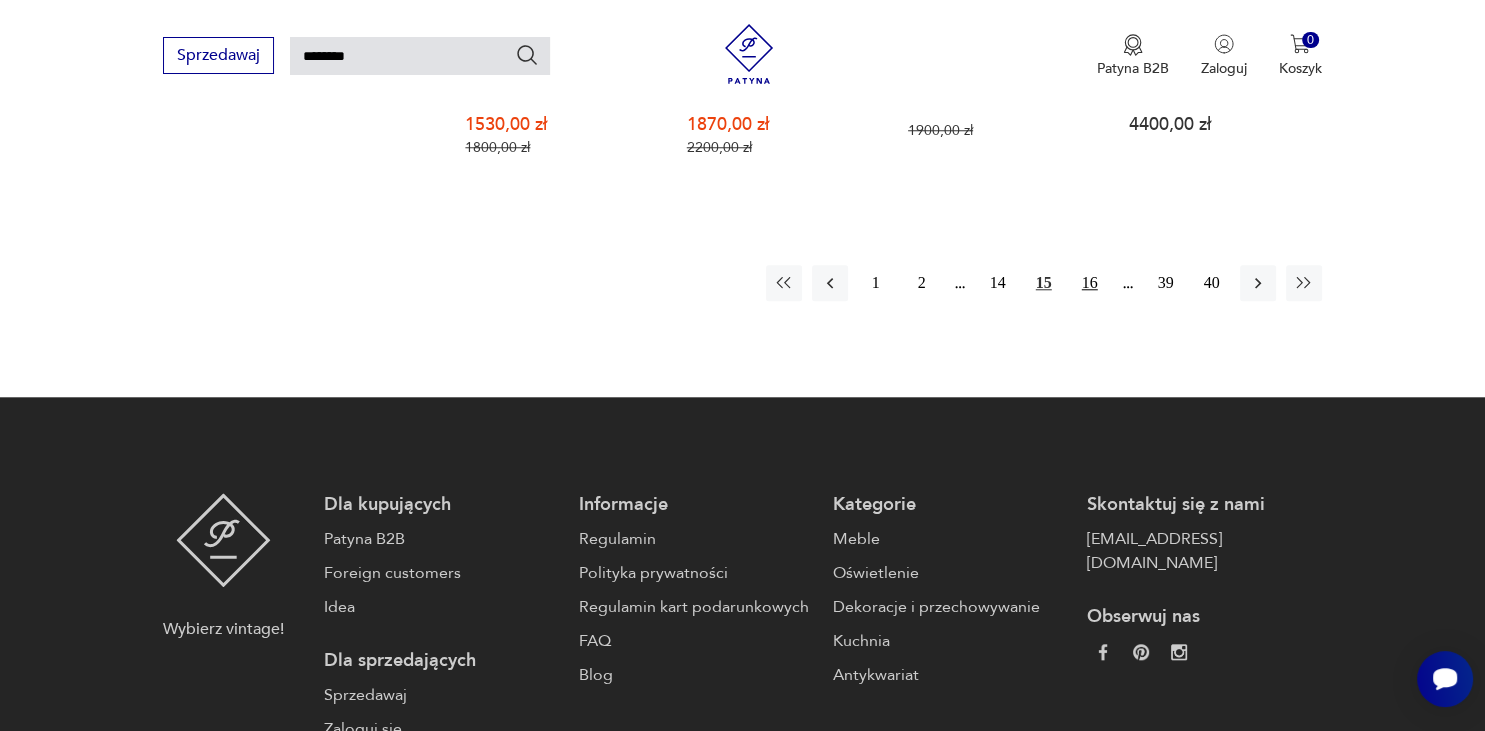 drag, startPoint x: 1092, startPoint y: 184, endPoint x: 1094, endPoint y: 203, distance: 19.104973 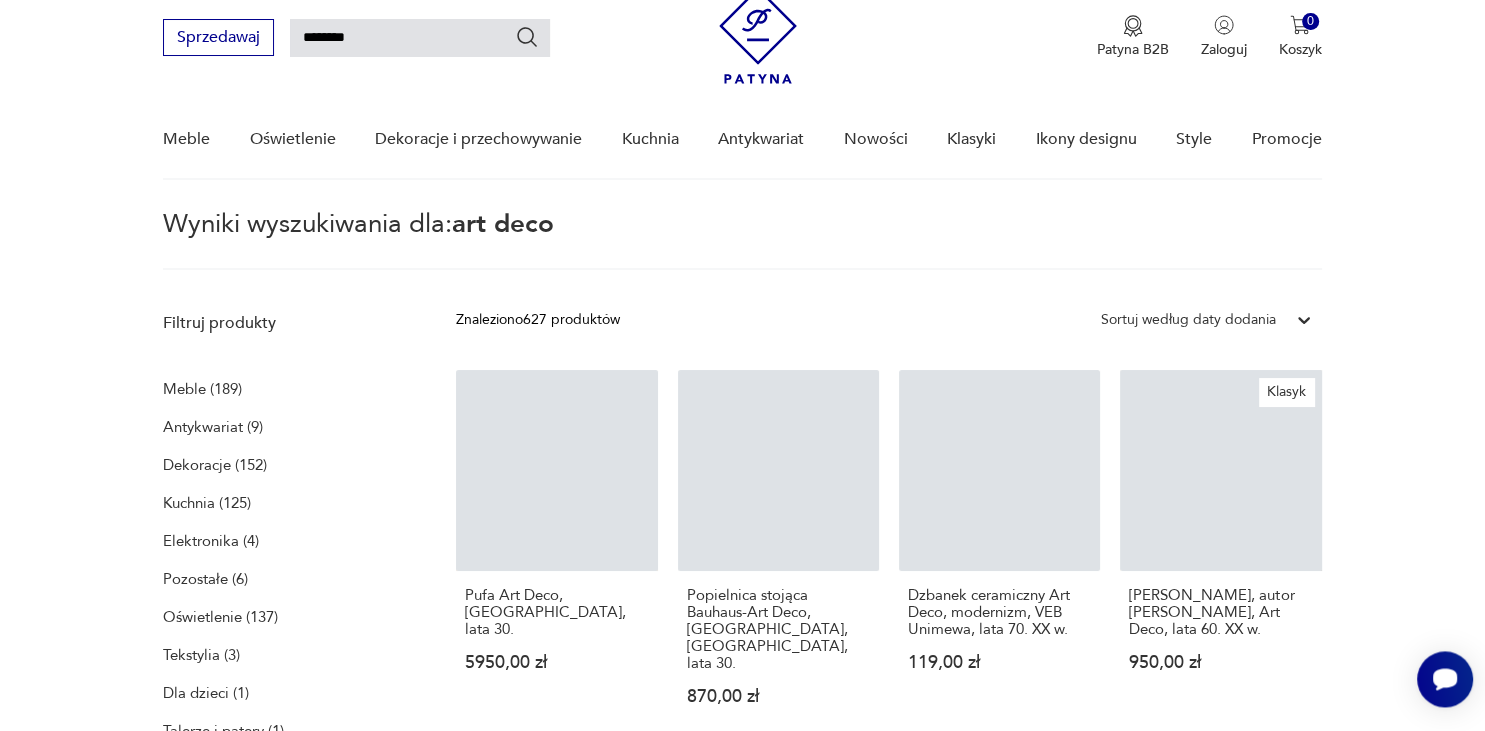 scroll, scrollTop: 69, scrollLeft: 0, axis: vertical 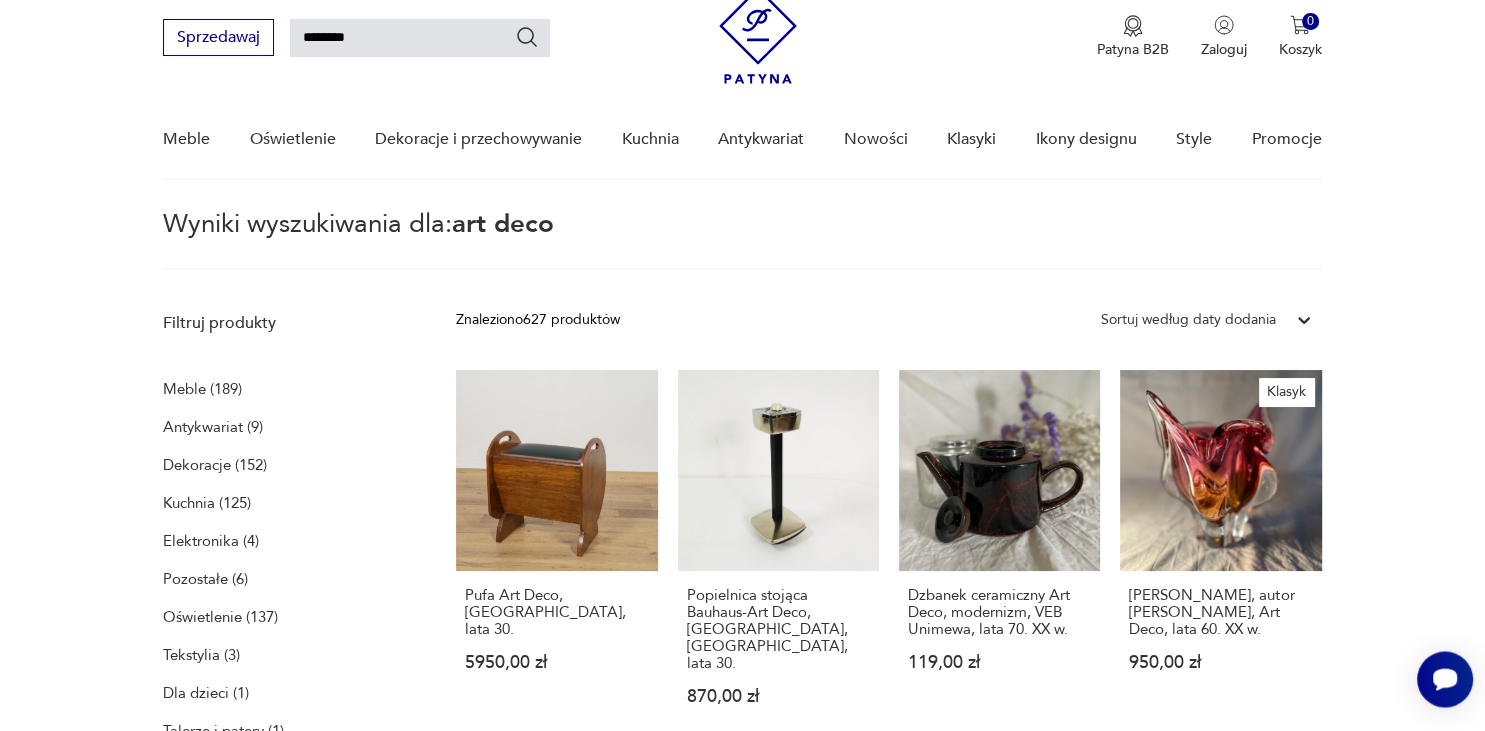 click on "Cenimy prywatność użytkowników Używamy plików cookie, aby poprawić jakość przeglądania, wyświetlać reklamy lub treści dostosowane do indywidualnych potrzeb użytkowników oraz analizować ruch na stronie. Kliknięcie przycisku „Akceptuj wszystkie” oznacza zgodę na wykorzystywanie przez nas plików cookie. Ustawienia    Akceptuję wszystkie Dostosuj preferencje dotyczące zgody   Używamy plików cookie, aby pomóc użytkownikom w sprawnej nawigacji i wykonywaniu określonych funkcji. Szczegółowe informacje na temat wszystkich plików cookie odpowiadających poszczególnym kategoriom zgody znajdują się poniżej. Pliki cookie sklasyfikowane jako „niezbędne” są przechowywane w przeglądarce użytkownika, ponieważ są niezbędne do włączenia podstawowych funkcji witryny....  Pokaż więcej Niezbędne Zawsze aktywne Plik cookie connect.sid Czas trwania 10 godzin Opis This cookie is used for authentication and for secure log-in. It registers the log-in information.  Plik cookie Opis" at bounding box center (742, 1334) 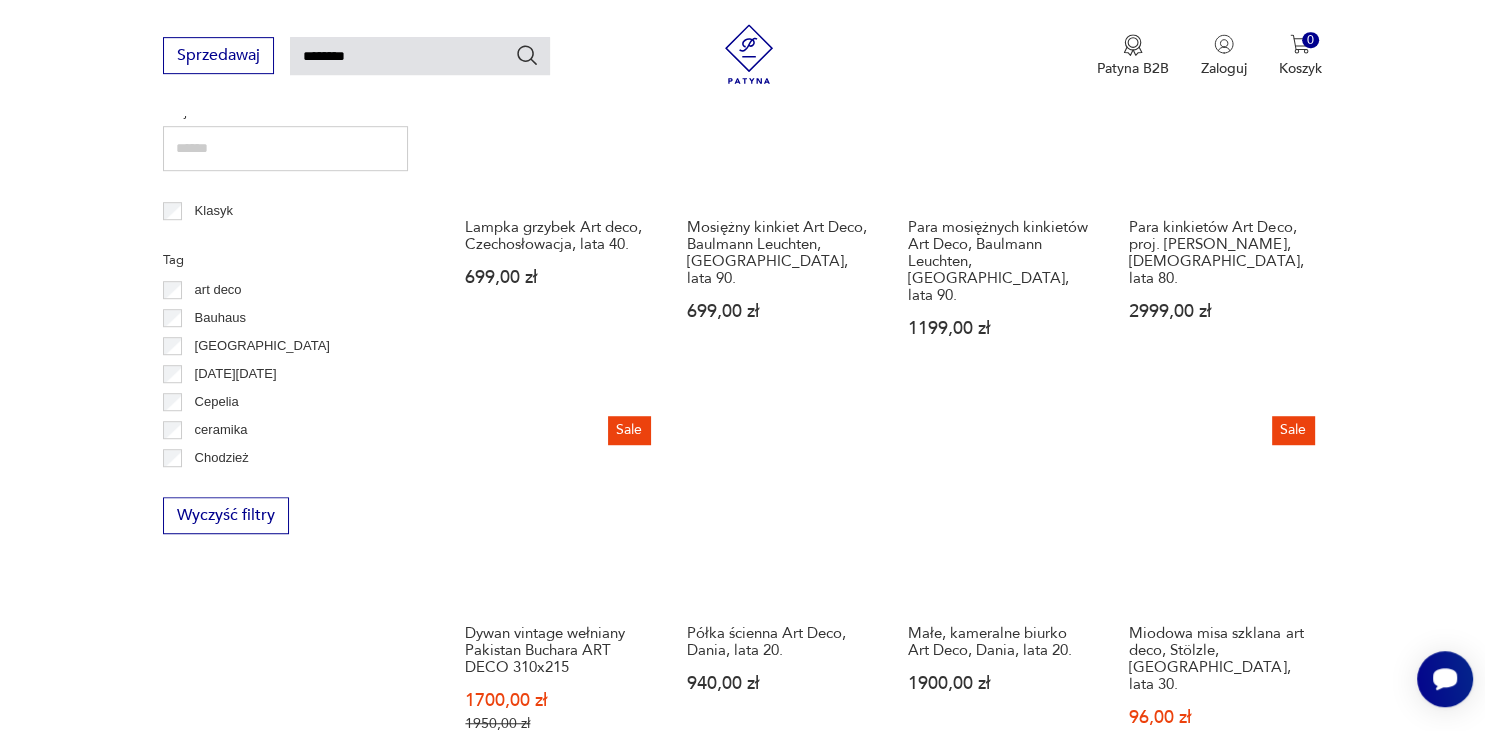 scroll, scrollTop: 1815, scrollLeft: 0, axis: vertical 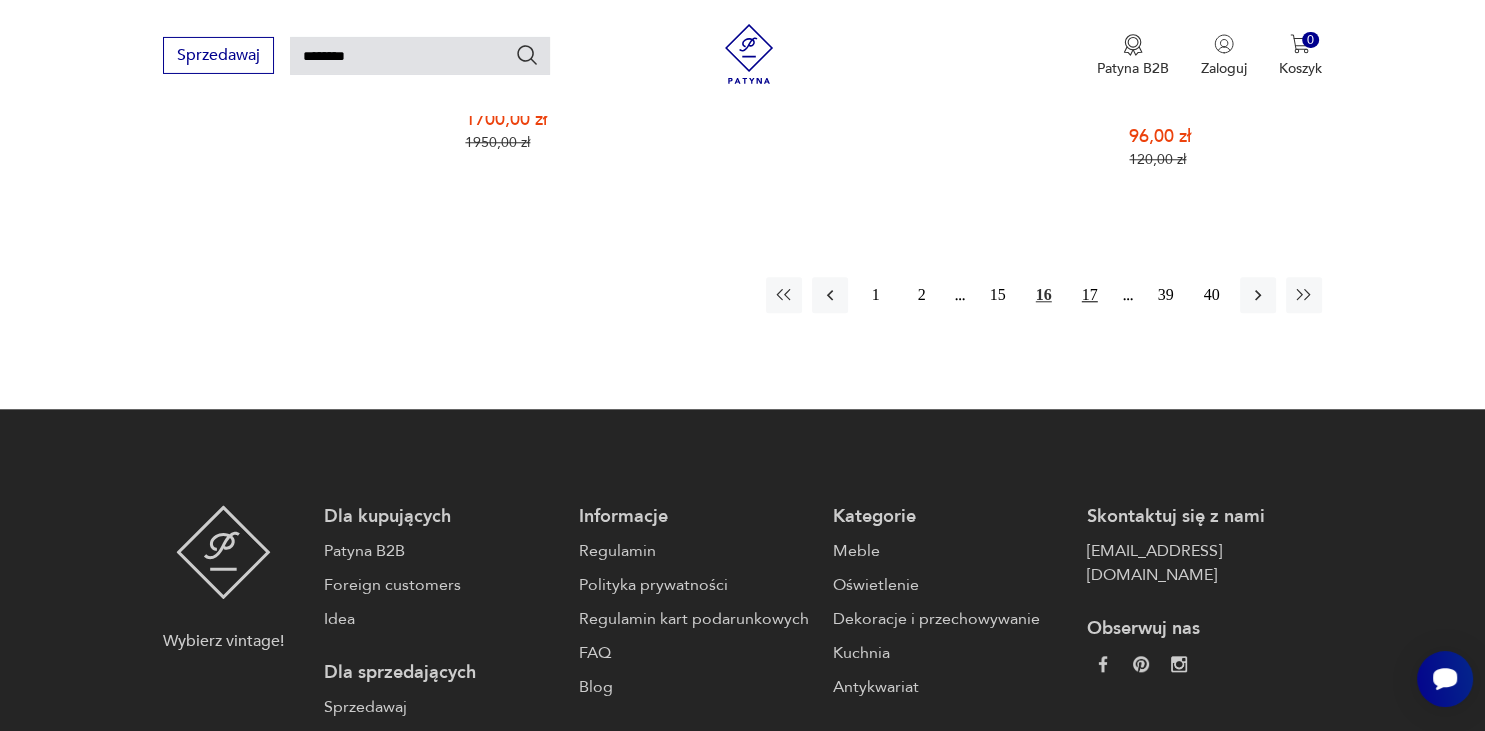 click on "17" at bounding box center [1090, 295] 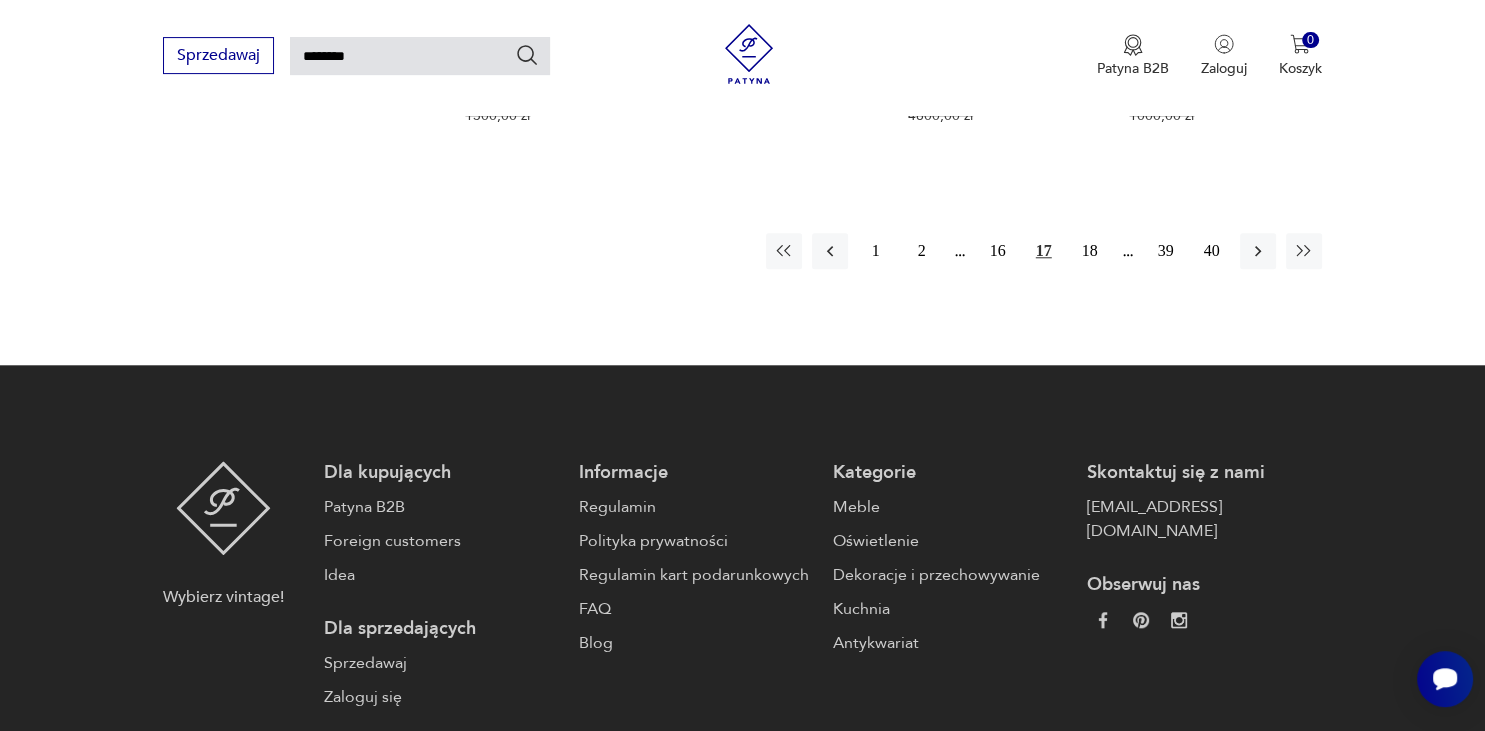 scroll, scrollTop: 1928, scrollLeft: 0, axis: vertical 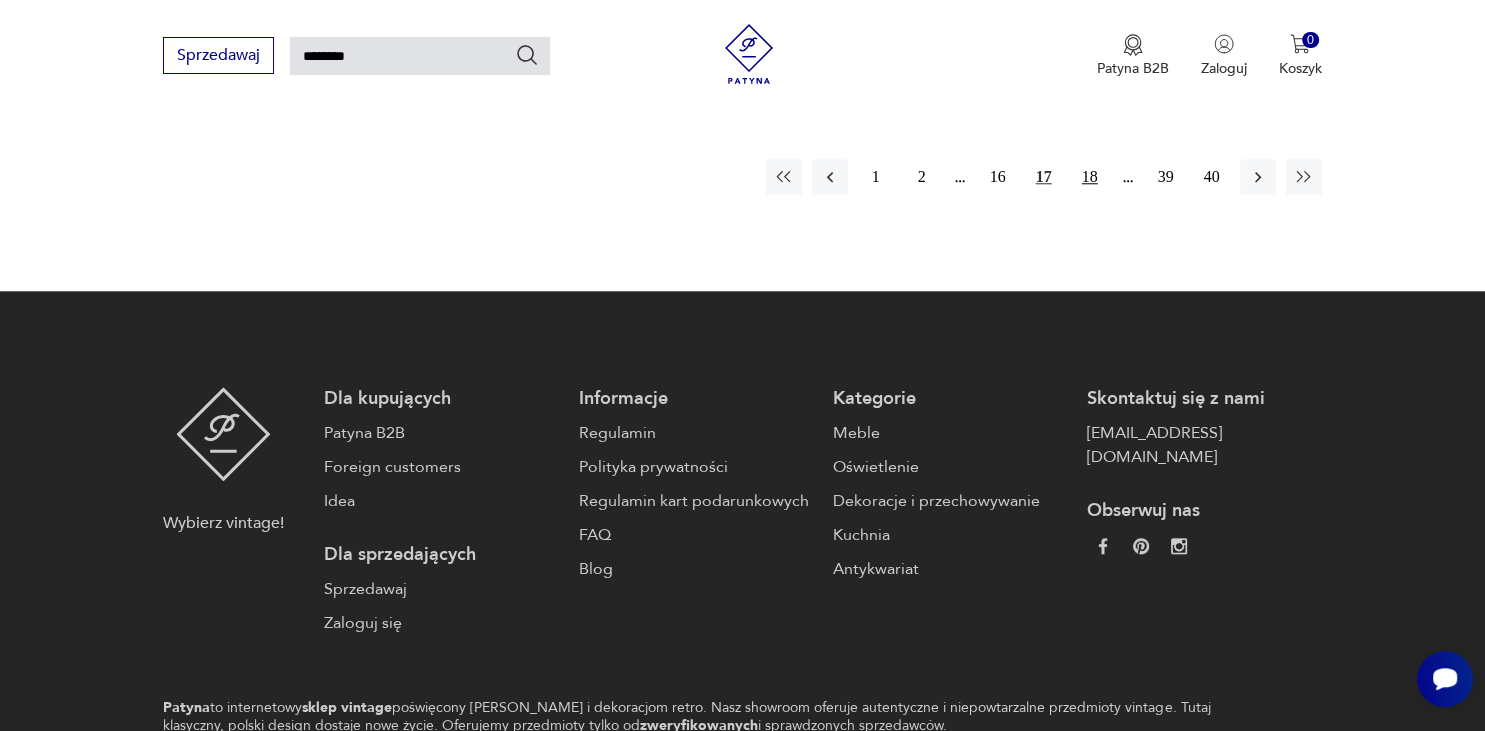 click on "18" at bounding box center [1090, 177] 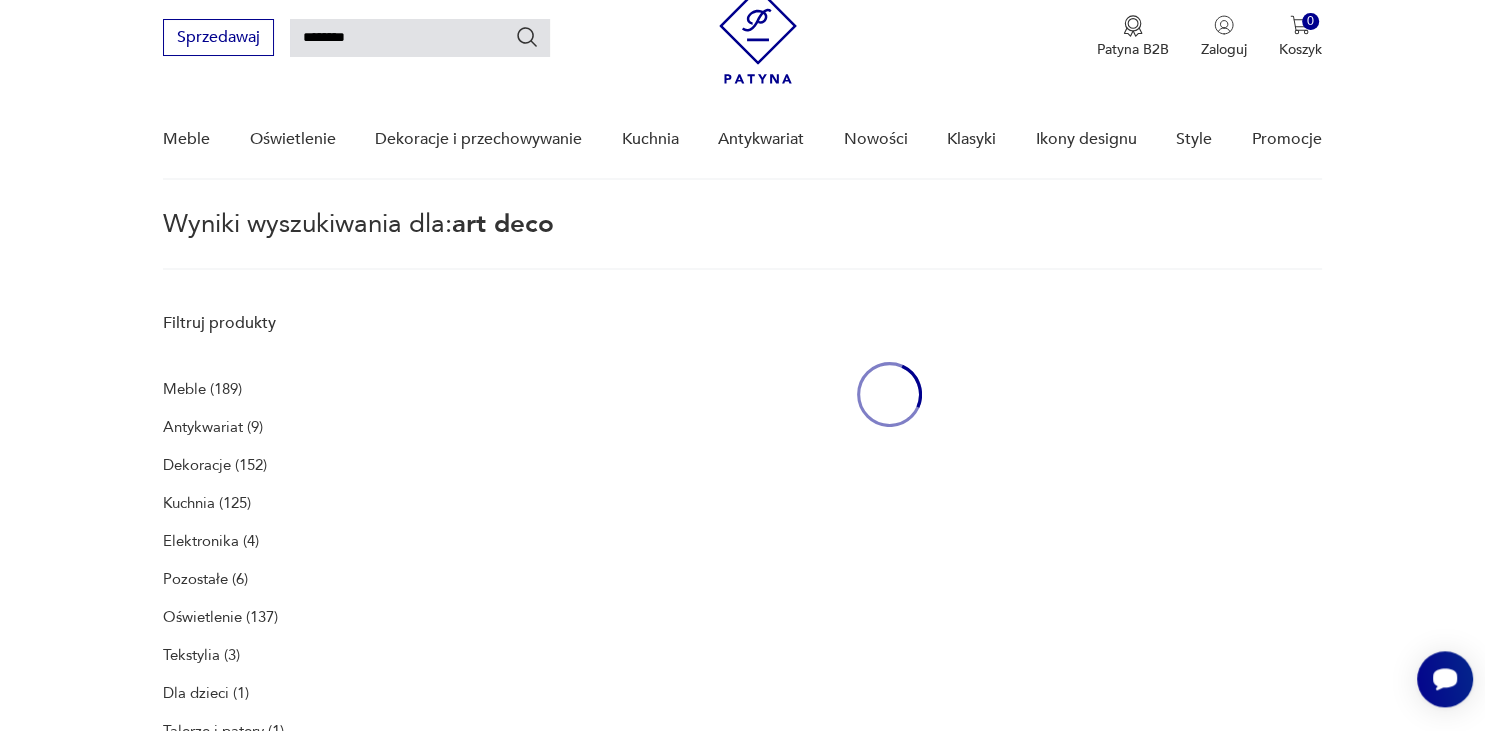 scroll, scrollTop: 69, scrollLeft: 0, axis: vertical 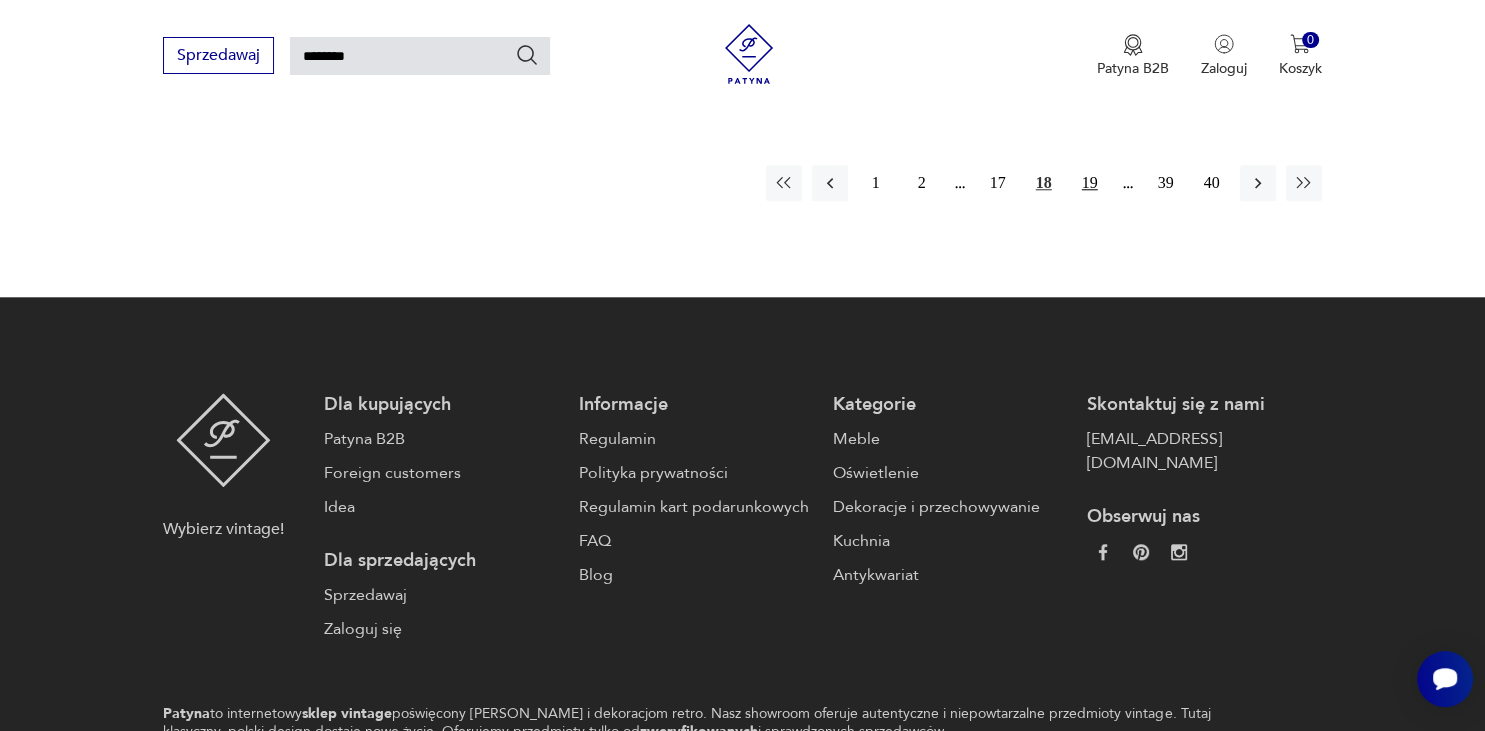 click on "19" at bounding box center [1090, 183] 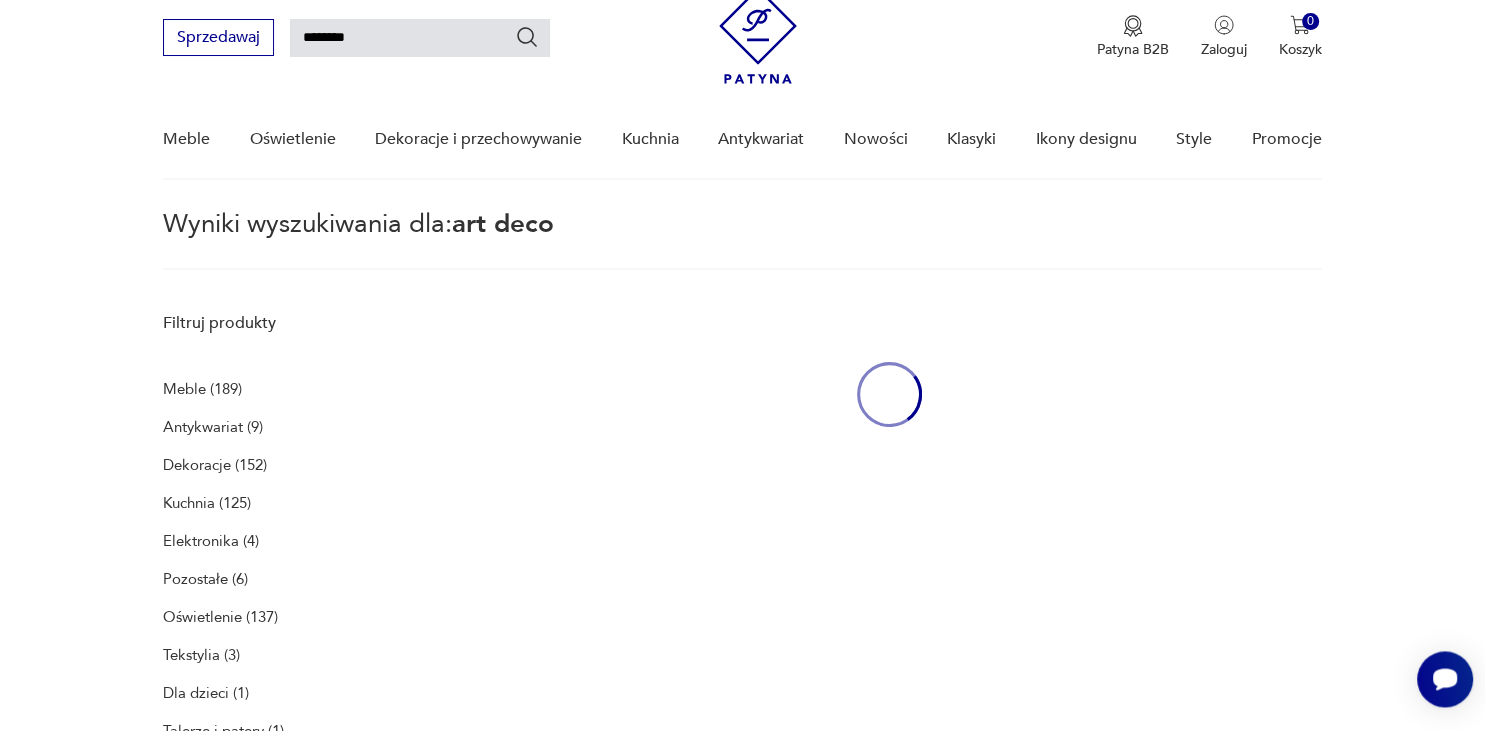 scroll, scrollTop: 69, scrollLeft: 0, axis: vertical 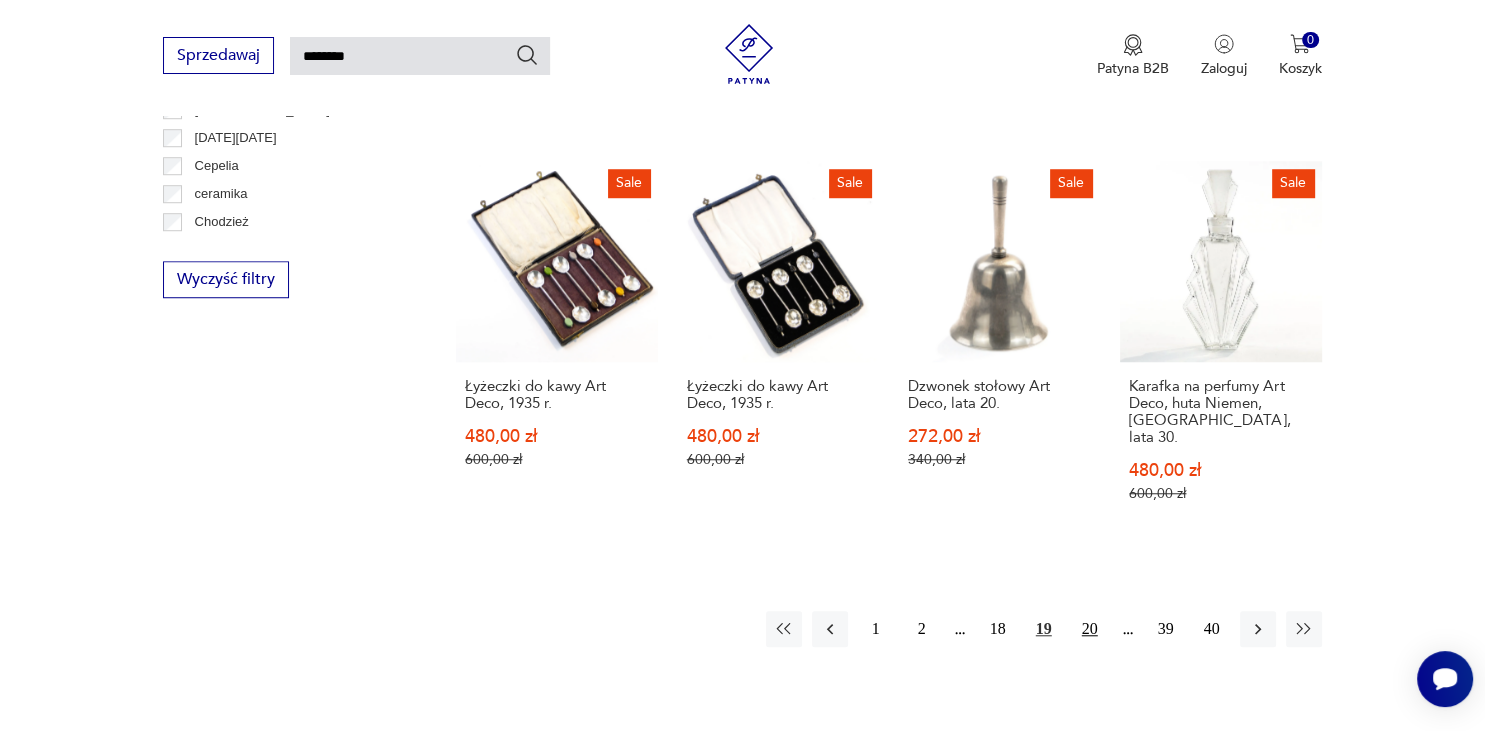 click on "20" at bounding box center [1090, 629] 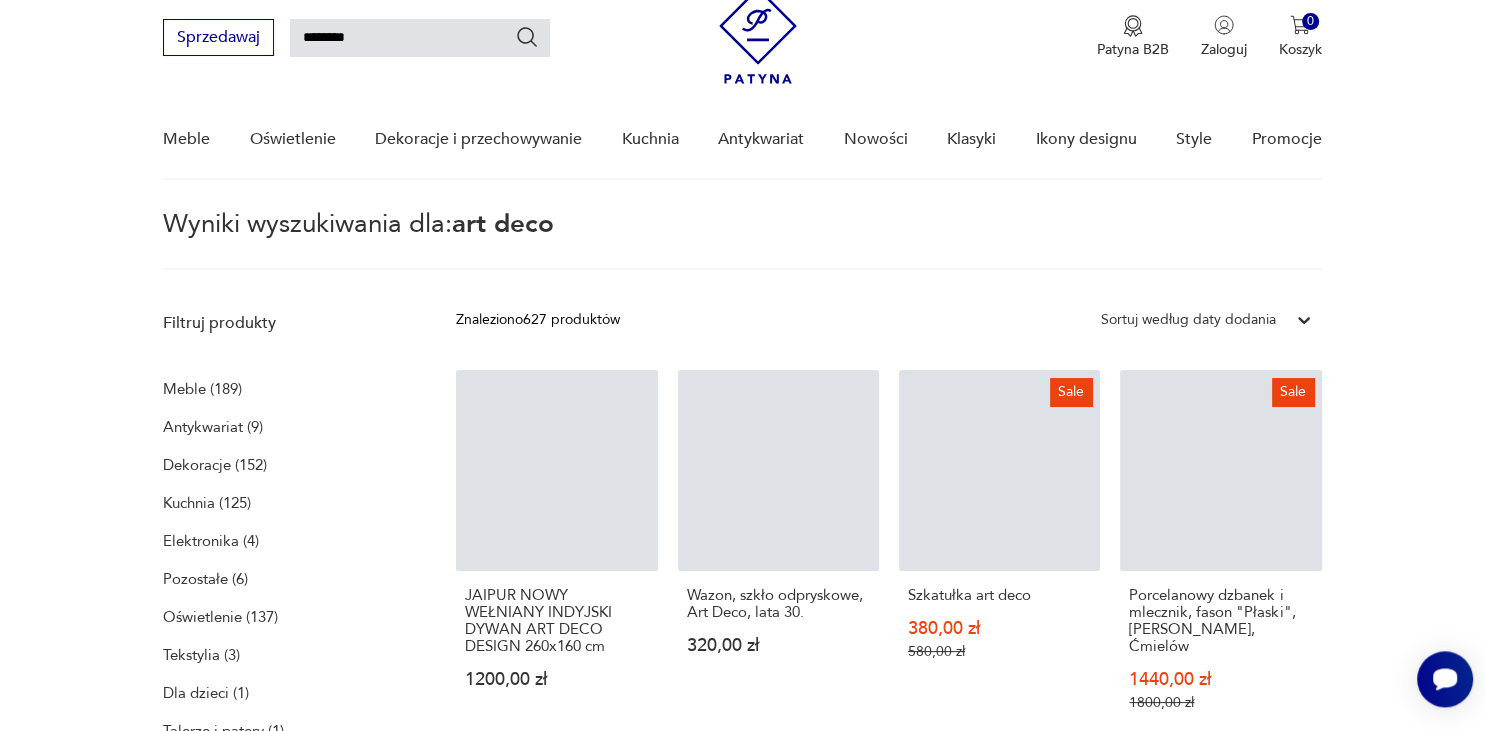 scroll, scrollTop: 69, scrollLeft: 0, axis: vertical 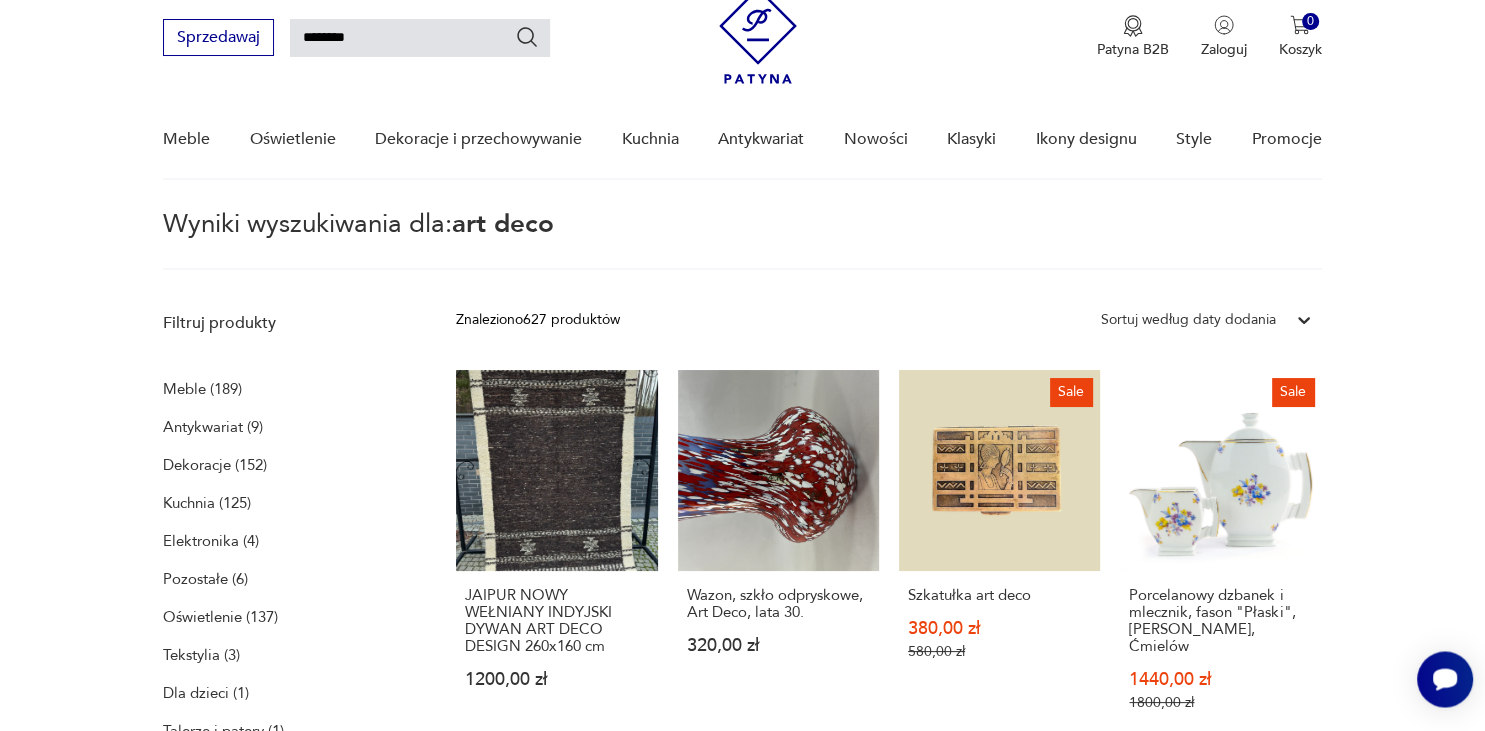 click on "Filtruj produkty Meble (189) Antykwariat (9) Dekoracje (152) Kuchnia (125) Elektronika (4) Pozostałe (6) Oświetlenie (137) Tekstylia (3) Dla dzieci (1) Talerze i patery (1) Cena MIN MAX OK Promocja Datowanie OK Kraj pochodzenia Nie znaleziono wyników Producent Projektant Klasyk Tag art deco Bauhaus [GEOGRAPHIC_DATA] [DATE][DATE] Cepelia ceramika Chodzież Ćmielów Wyczyść filtry Znaleziono  627   produktów Filtruj Sortuj według daty dodania Sortuj według daty dodania JAIPUR NOWY WEŁNIANY INDYJSKI DYWAN ART DECO DESIGN 260x160 cm 1200,00 zł Wazon, szkło odpryskowe, Art Deco, lata 30. 320,00 zł Sale Szkatułka art deco 380,00 zł 580,00 zł Sale Porcelanowy dzbanek i mlecznik, fason "Płaski", Art Deco, Ćmielów 1440,00 zł 1800,00 zł Sale Karafka na czarnej stopie, Art Deco, Zawiercie, l. 30. 720,00 zł 900,00 zł Sale Karafka uranowa na stopie, Art Deco, Zawiercie, l. 30. 960,00 zł 1200,00 zł Sale Karafka na czarnej stopie, Art Deco, Zawiercie, l. 30. 720,00 zł 900,00 zł Sale 880,00 zł" at bounding box center [742, 1220] 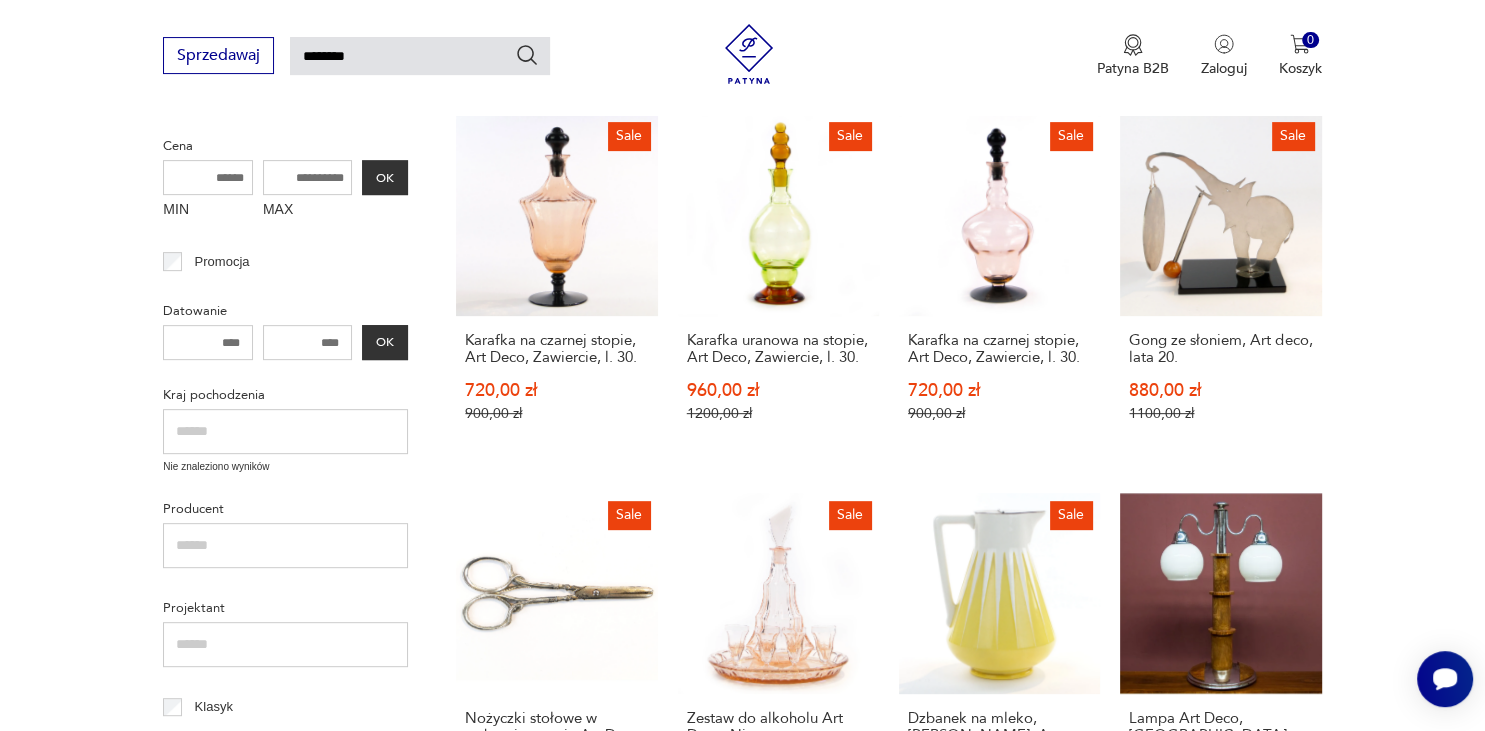 scroll, scrollTop: 766, scrollLeft: 0, axis: vertical 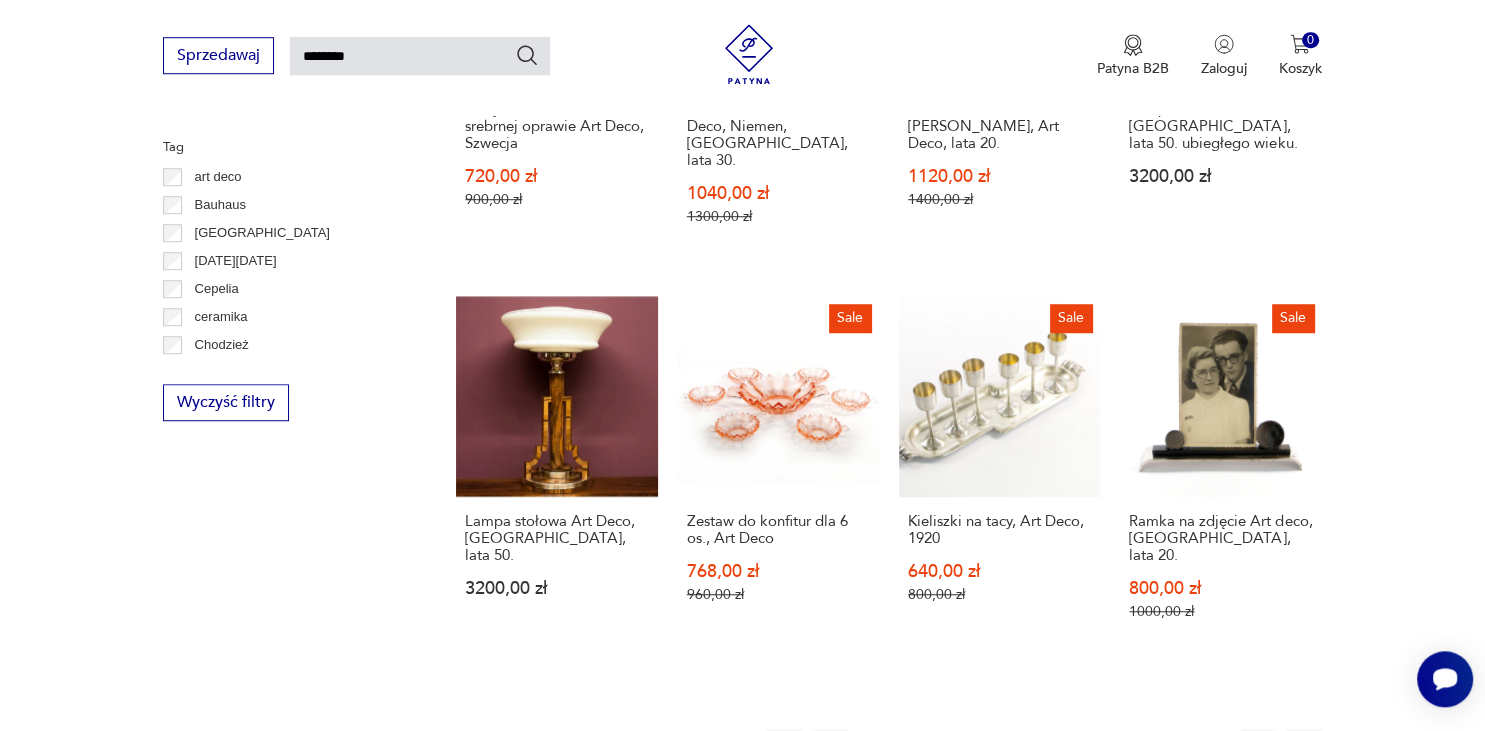 click on "21" at bounding box center (1090, 747) 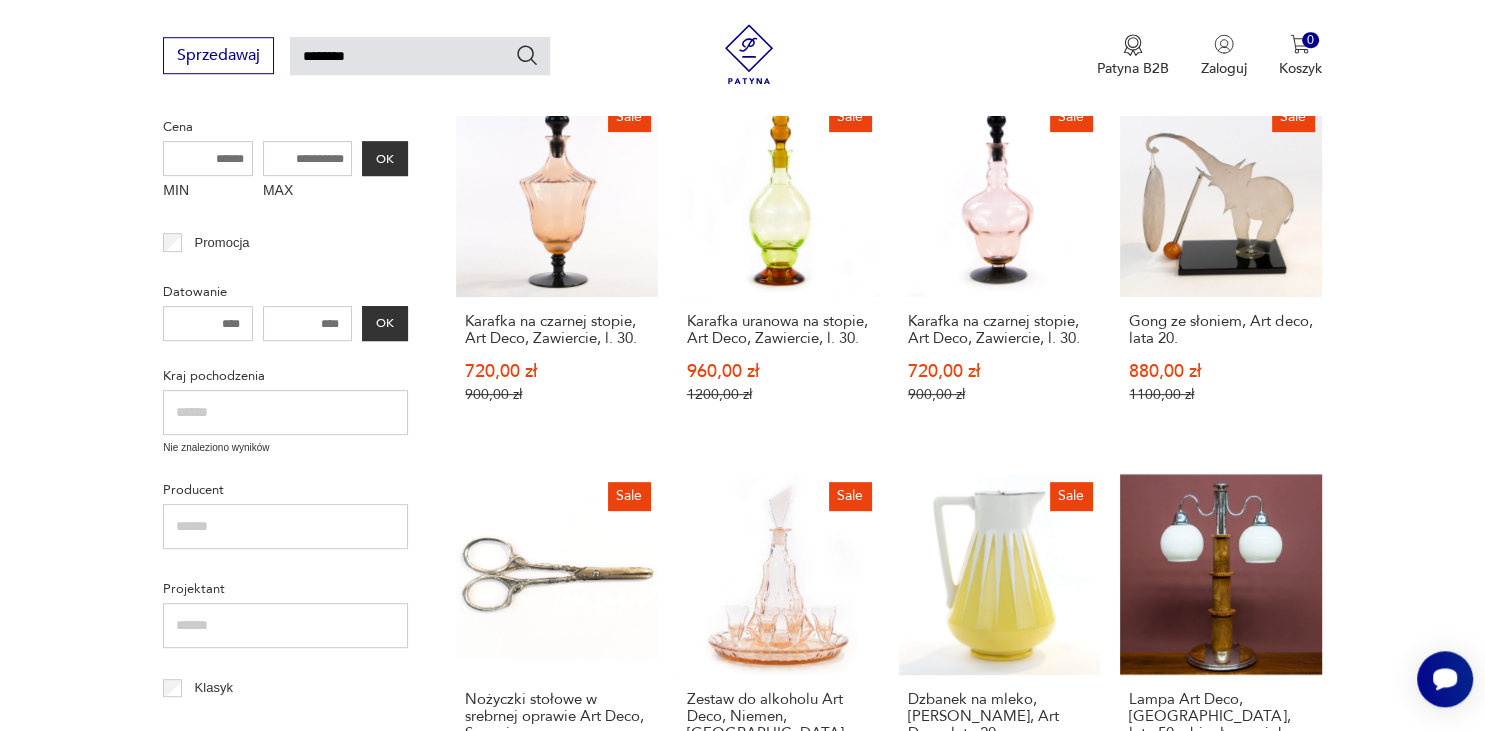 click on "Znaleziono  627   produktów Filtruj Sortuj według daty dodania Sortuj według daty dodania JAIPUR NOWY WEŁNIANY INDYJSKI DYWAN ART DECO DESIGN 260x160 cm 1200,00 zł Wazon, szkło odpryskowe, Art Deco, lata 30. 320,00 zł Sale Szkatułka art deco 380,00 zł 580,00 zł Sale Porcelanowy dzbanek i mlecznik, fason "Płaski", Art Deco, Ćmielów 1440,00 zł 1800,00 zł Sale Karafka na czarnej stopie, Art Deco, Zawiercie, l. 30. 720,00 zł 900,00 zł Sale Karafka uranowa na stopie, Art Deco, Zawiercie, l. 30. 960,00 zł 1200,00 zł Sale Karafka na czarnej stopie, Art Deco, Zawiercie, l. 30. 720,00 zł 900,00 zł Sale Gong ze słoniem, Art deco, lata 20. 880,00 zł 1100,00 zł Sale Nożyczki stołowe w srebrnej oprawie Art Deco, Szwecja 720,00 zł 900,00 zł Sale Zestaw do alkoholu Art Deco, Niemen, [GEOGRAPHIC_DATA], lata 30. 1040,00 zł 1300,00 zł Sale Dzbanek na mleko, [PERSON_NAME], [PERSON_NAME], lata 20. 1120,00 zł 1400,00 zł Lampa Art Deco, [GEOGRAPHIC_DATA], lata 50. ubiegłego wieku. 3200,00 zł 3200,00 zł" at bounding box center (888, 485) 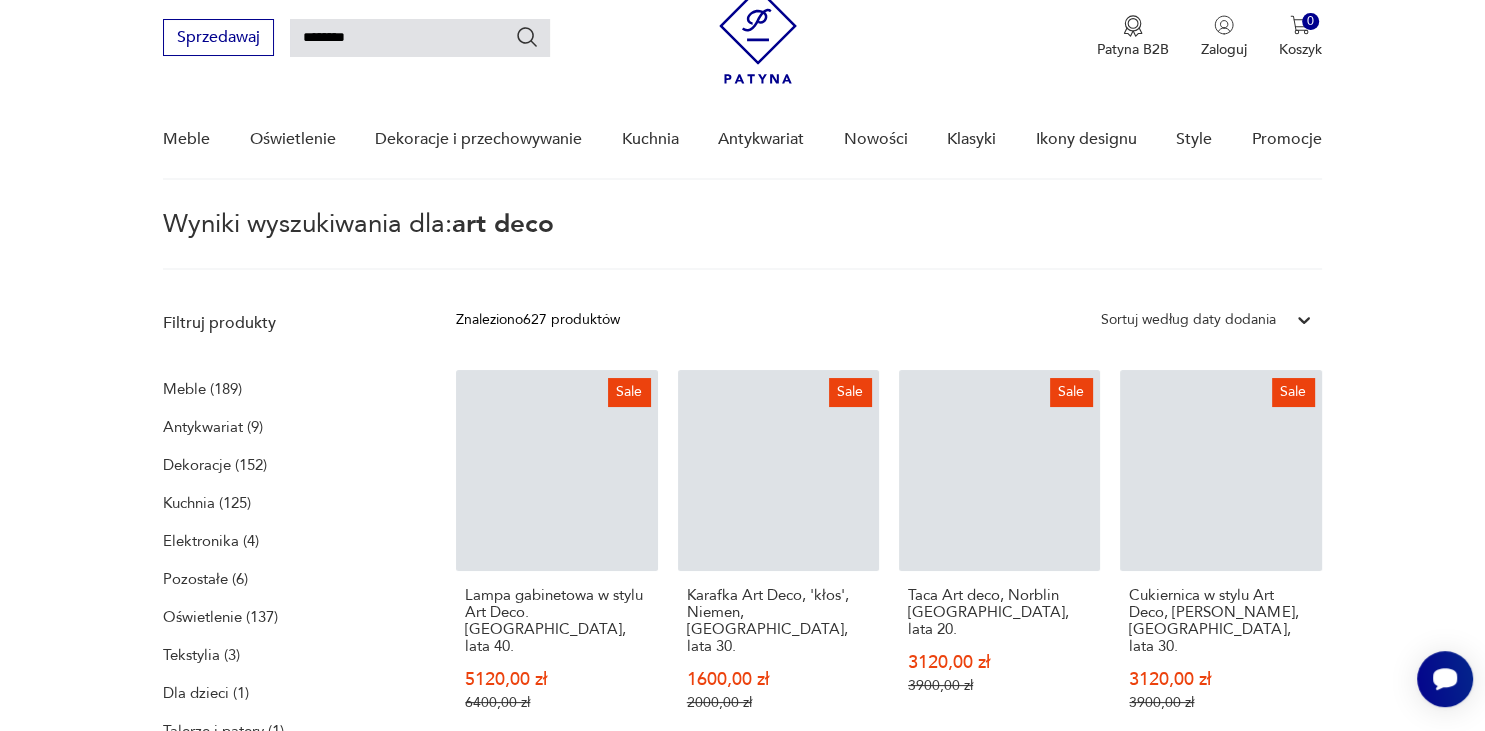 scroll, scrollTop: 69, scrollLeft: 0, axis: vertical 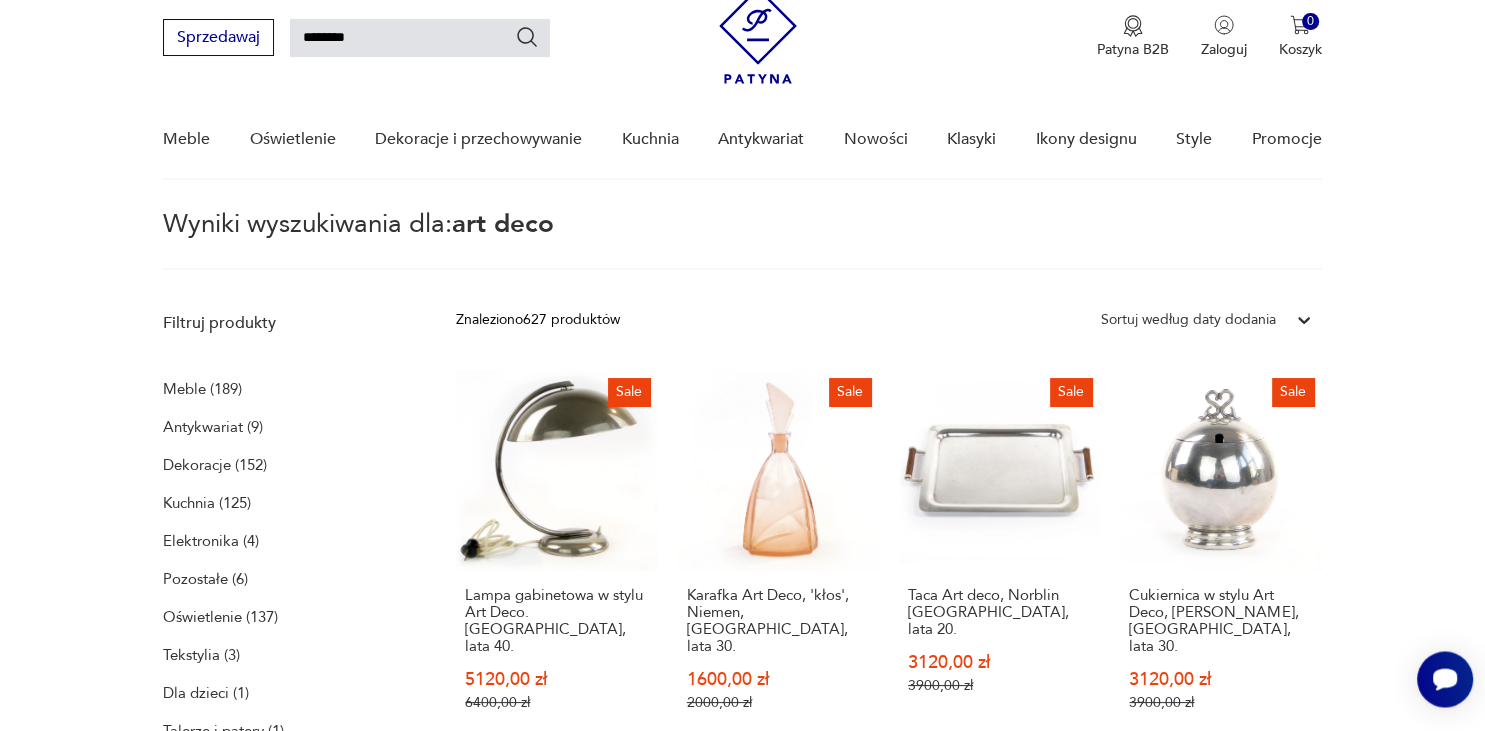click on "Cenimy prywatność użytkowników Używamy plików cookie, aby poprawić jakość przeglądania, wyświetlać reklamy lub treści dostosowane do indywidualnych potrzeb użytkowników oraz analizować ruch na stronie. Kliknięcie przycisku „Akceptuj wszystkie” oznacza zgodę na wykorzystywanie przez nas plików cookie. Ustawienia    Akceptuję wszystkie Dostosuj preferencje dotyczące zgody   Używamy plików cookie, aby pomóc użytkownikom w sprawnej nawigacji i wykonywaniu określonych funkcji. Szczegółowe informacje na temat wszystkich plików cookie odpowiadających poszczególnym kategoriom zgody znajdują się poniżej. Pliki cookie sklasyfikowane jako „niezbędne” są przechowywane w przeglądarce użytkownika, ponieważ są niezbędne do włączenia podstawowych funkcji witryny....  Pokaż więcej Niezbędne Zawsze aktywne Plik cookie connect.sid Czas trwania 10 godzin Opis This cookie is used for authentication and for secure log-in. It registers the log-in information.  Plik cookie Opis" at bounding box center (742, 1351) 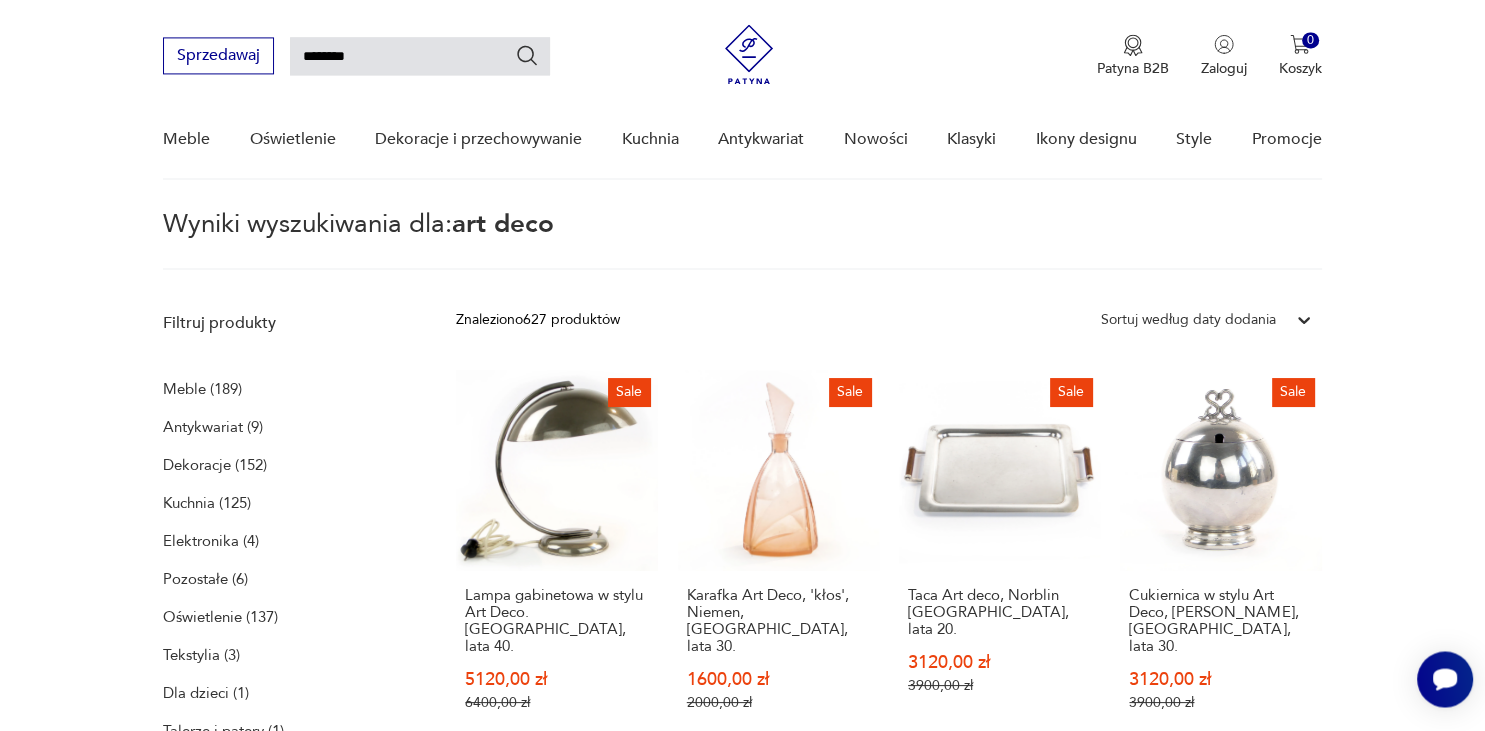 scroll, scrollTop: 766, scrollLeft: 0, axis: vertical 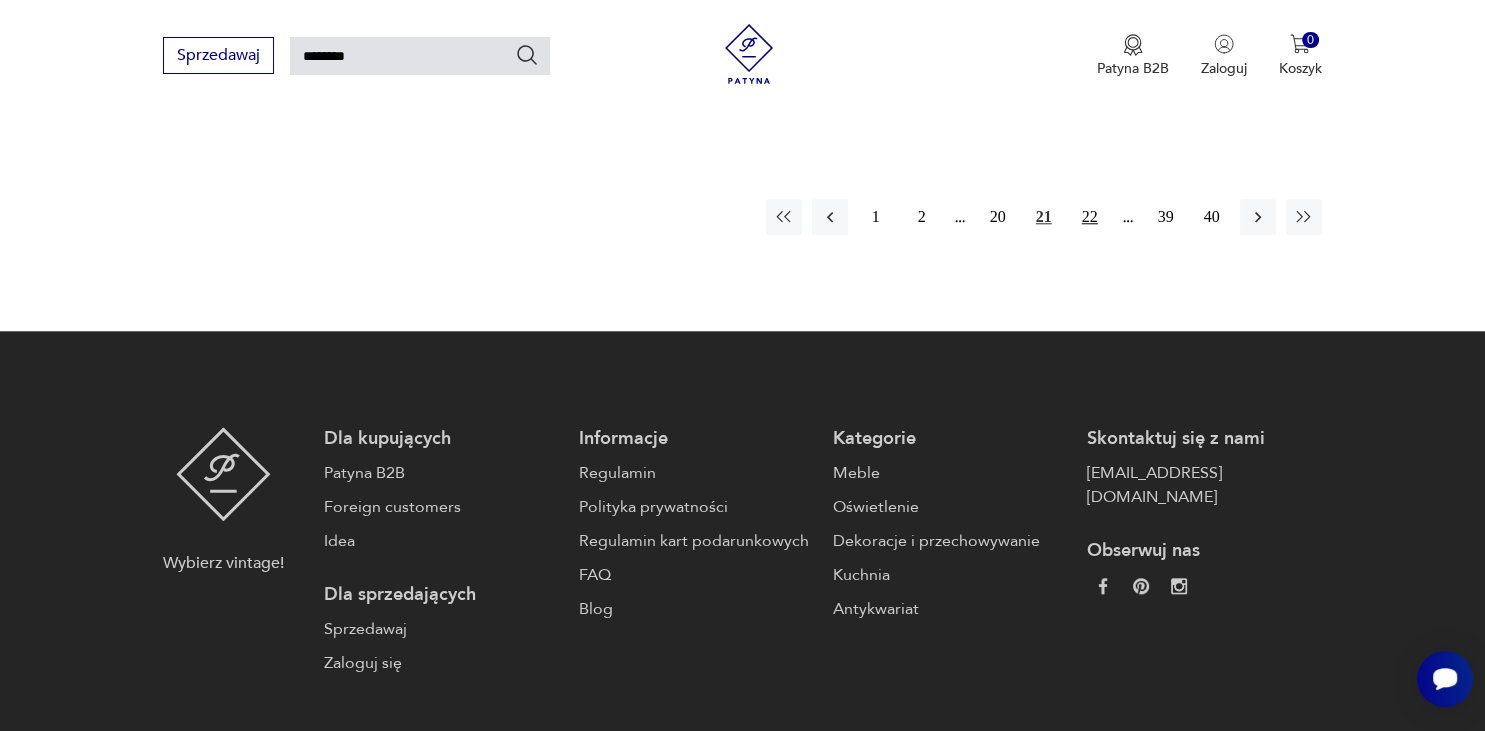 click on "22" at bounding box center [1090, 217] 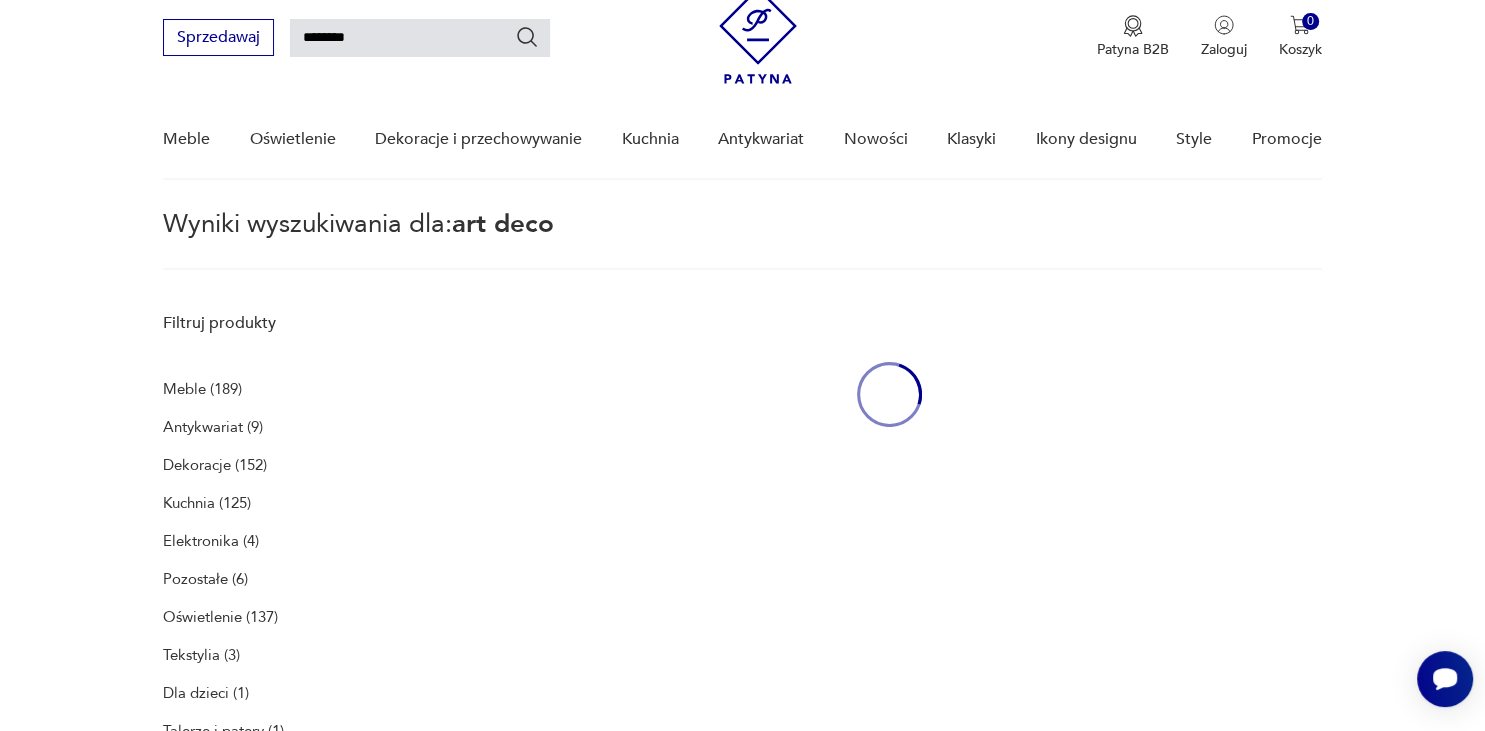 scroll, scrollTop: 69, scrollLeft: 0, axis: vertical 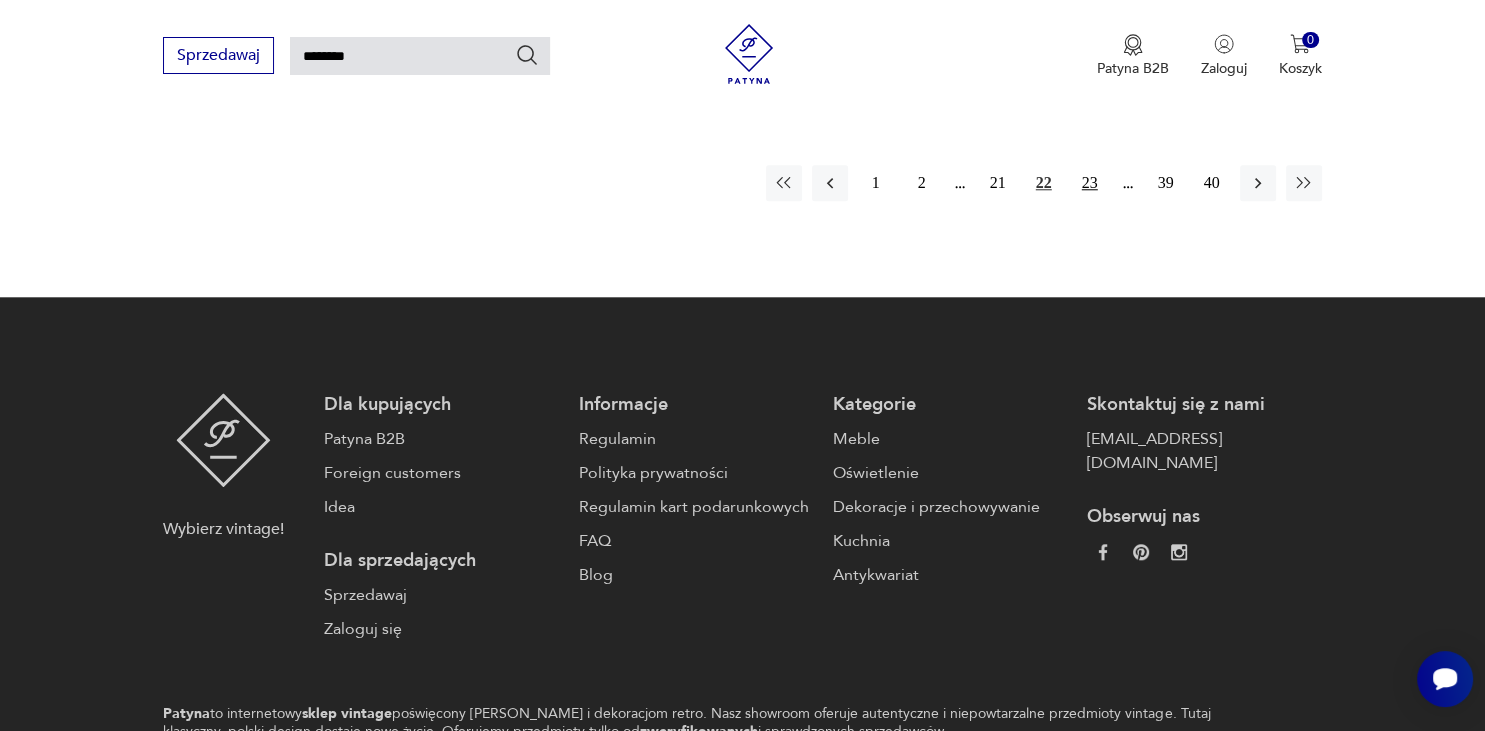 click on "23" at bounding box center [1090, 183] 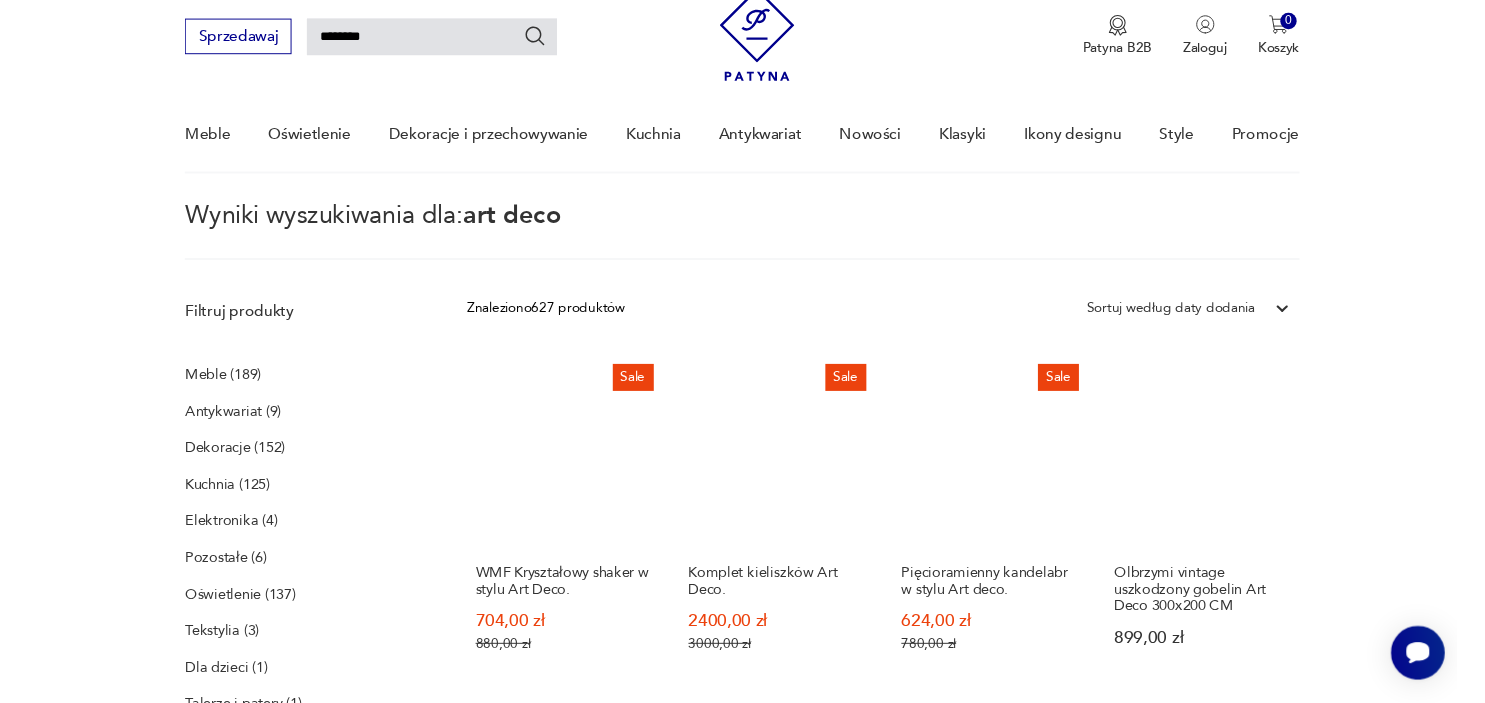 scroll, scrollTop: 70, scrollLeft: 0, axis: vertical 